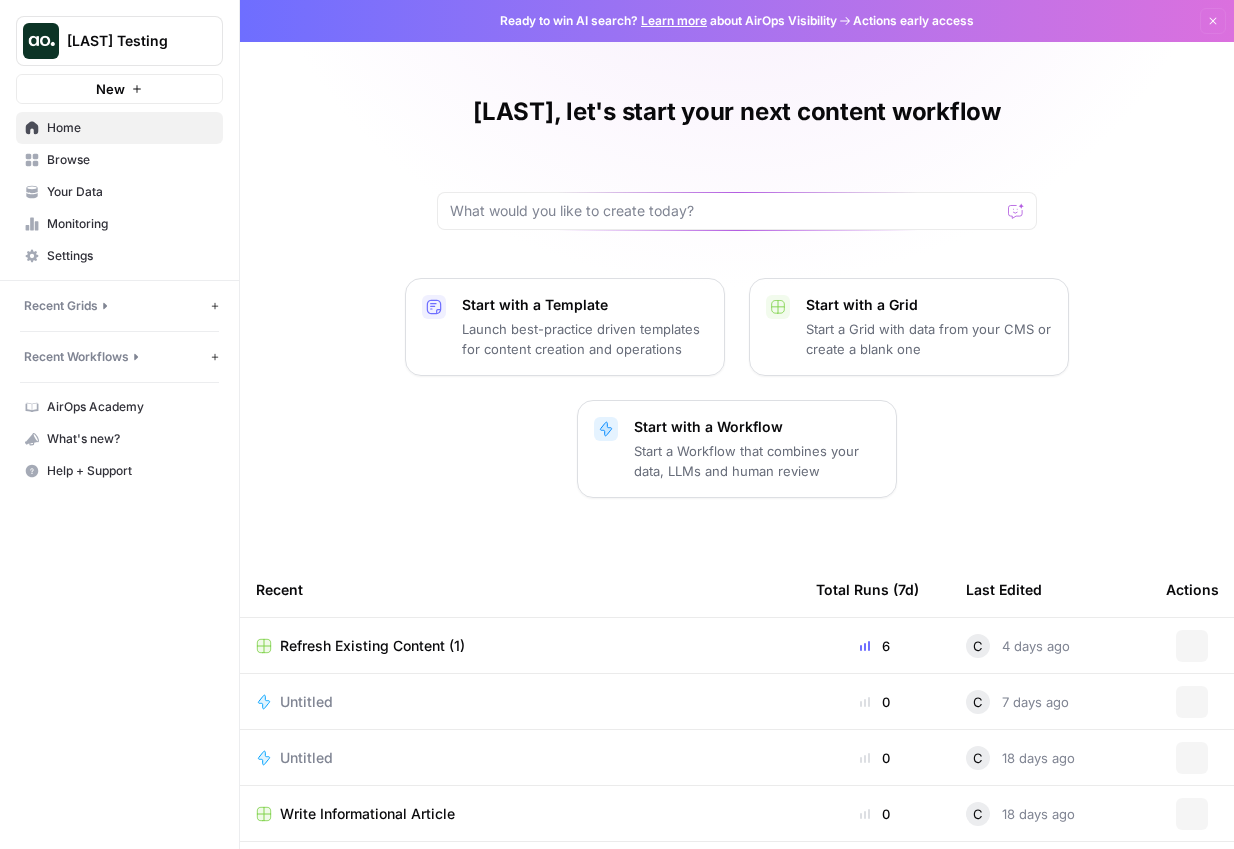 scroll, scrollTop: 0, scrollLeft: 0, axis: both 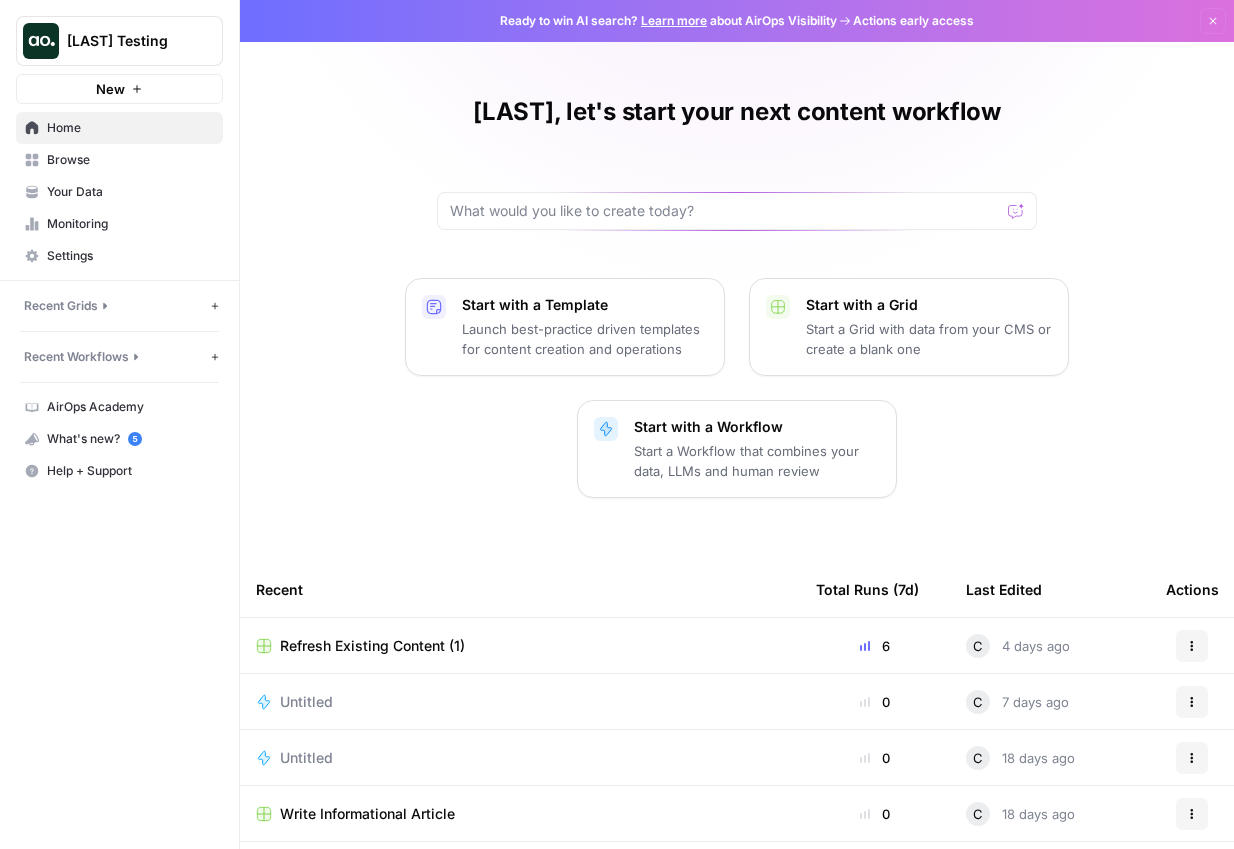 click on "Learn more" at bounding box center [674, 20] 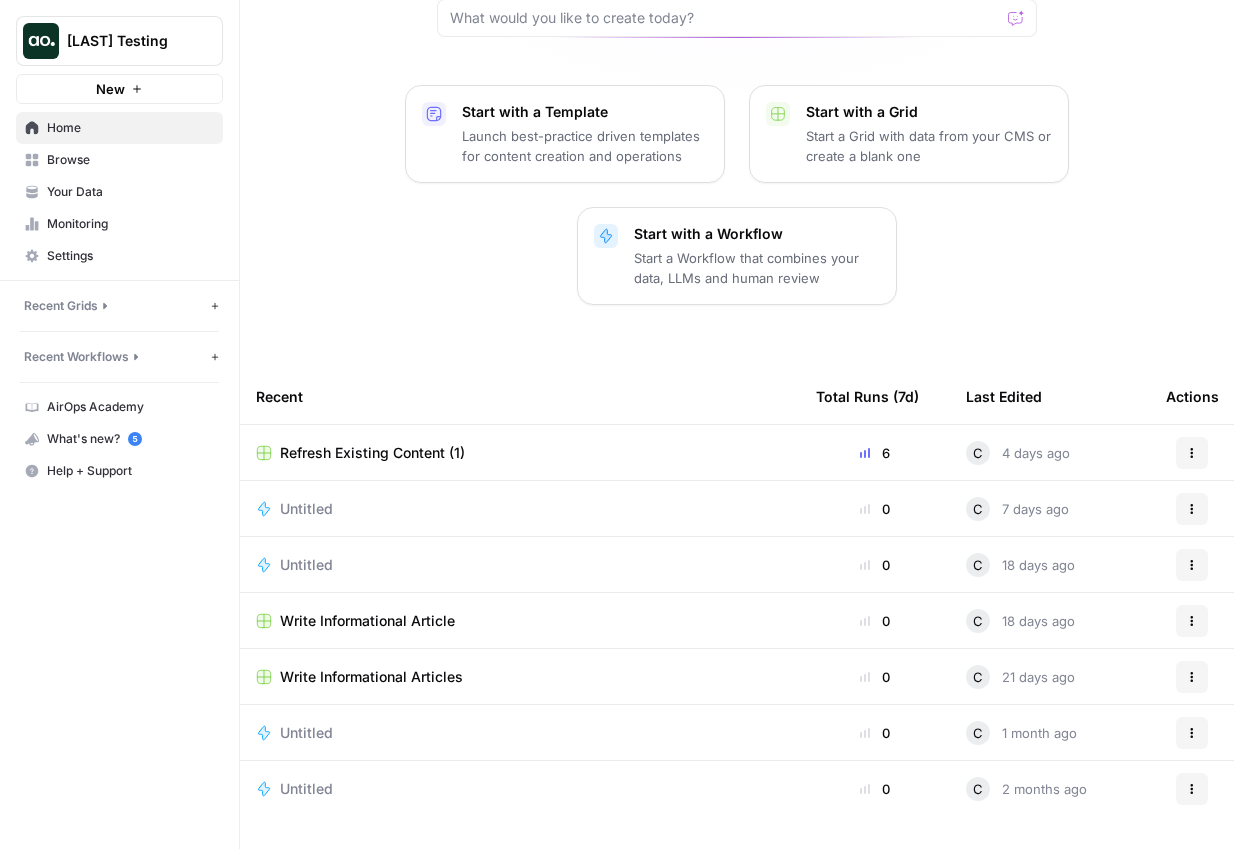 scroll, scrollTop: 0, scrollLeft: 0, axis: both 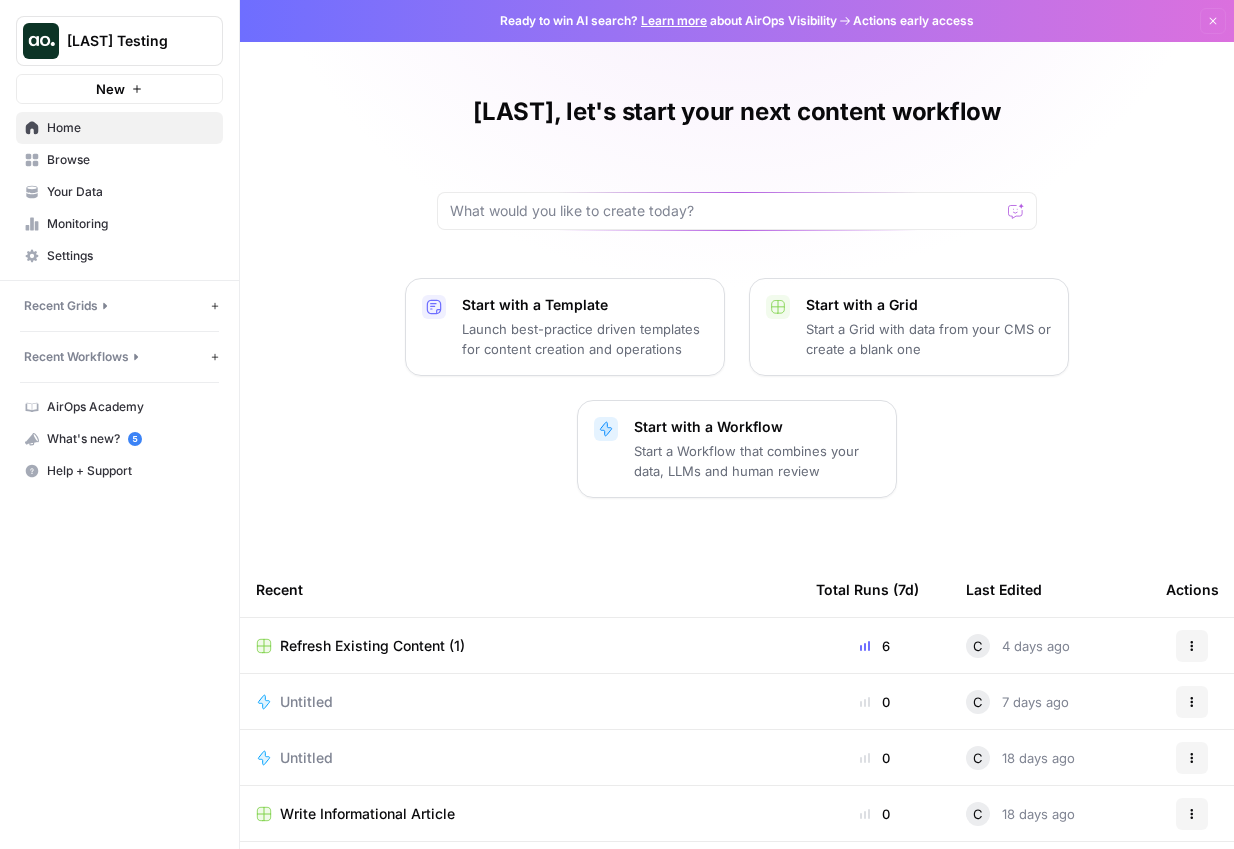 click on "What's new?
5" at bounding box center (119, 439) 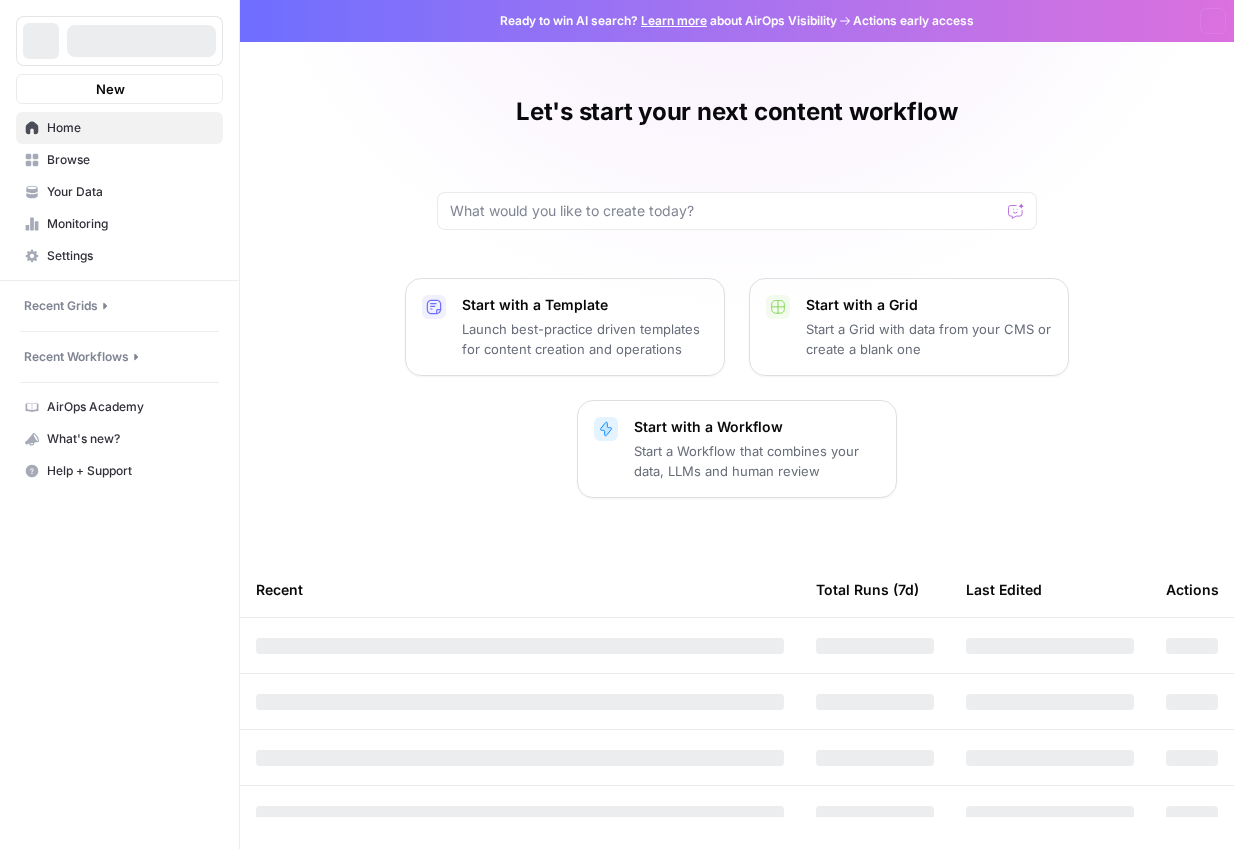 scroll, scrollTop: 0, scrollLeft: 0, axis: both 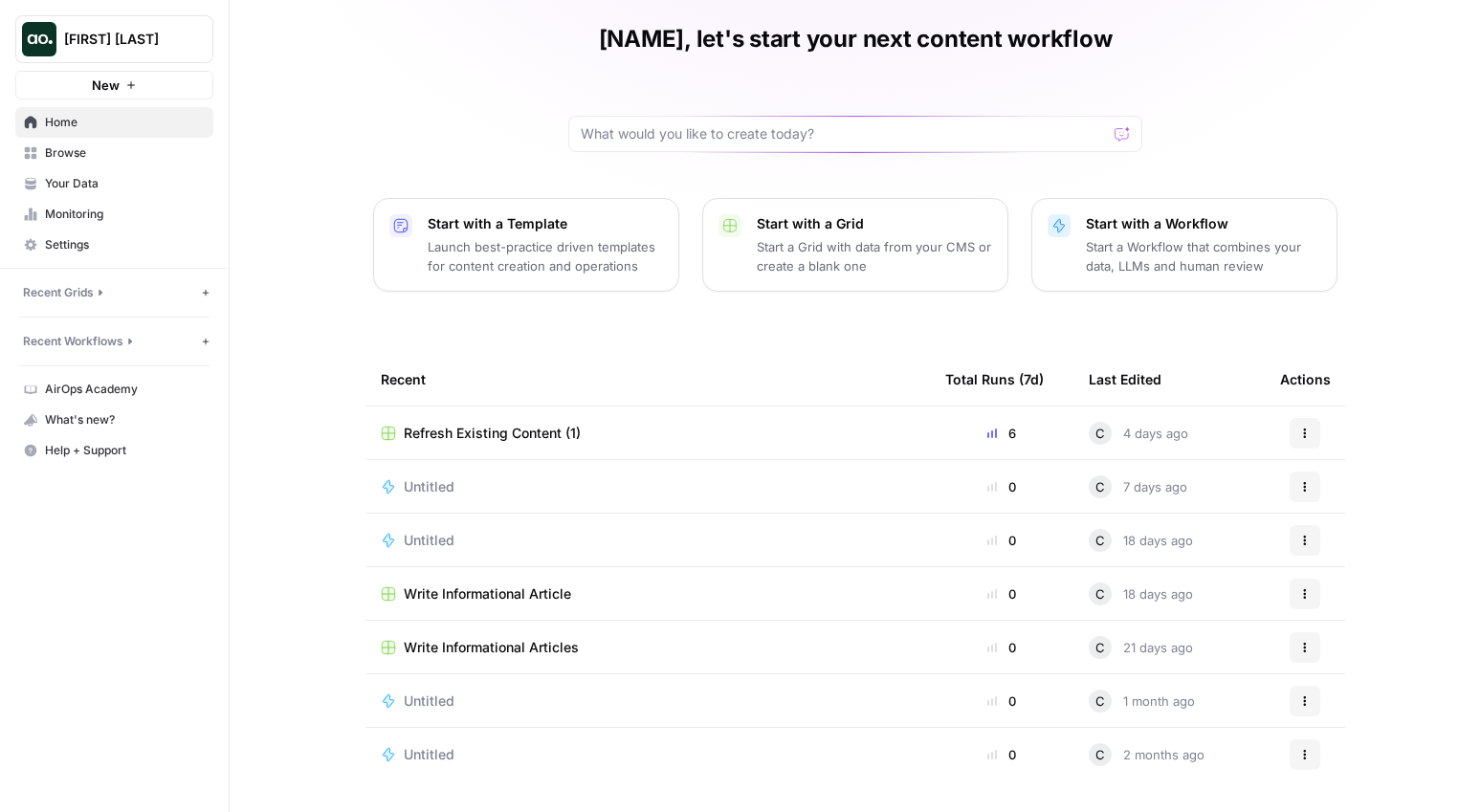 click on "What's new?" at bounding box center (114, 420) 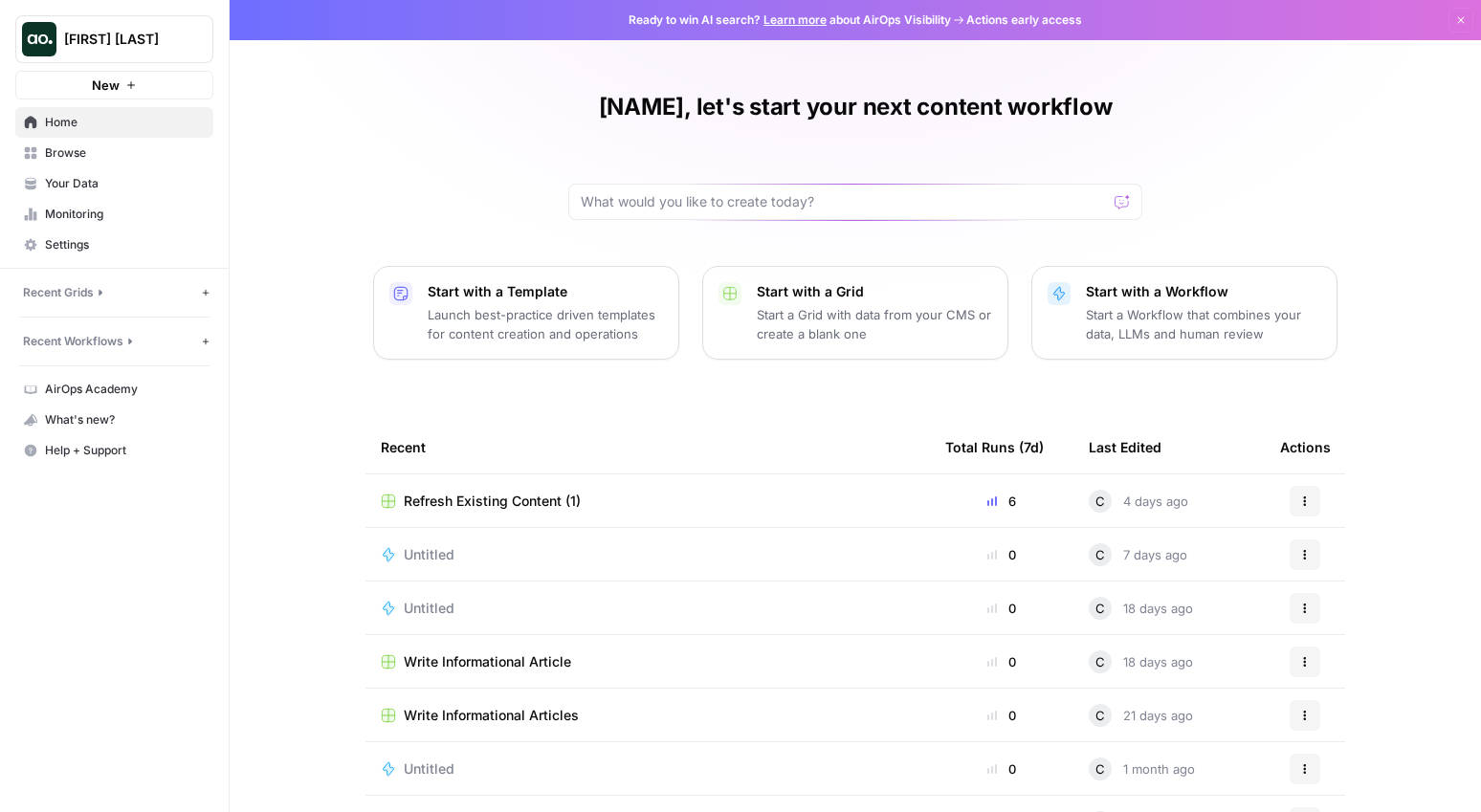 scroll, scrollTop: 0, scrollLeft: 0, axis: both 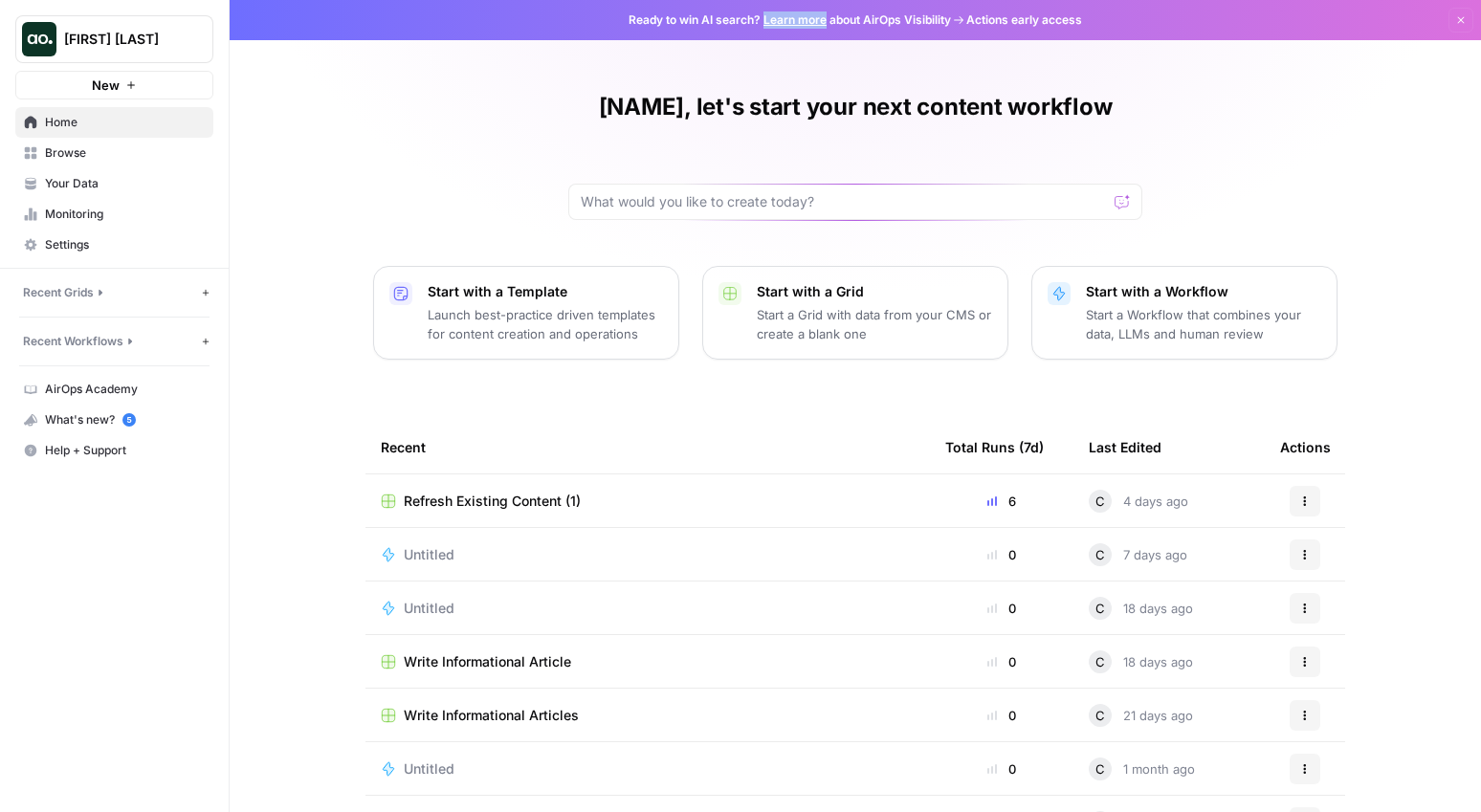 click on "What's new?
5" at bounding box center (114, 420) 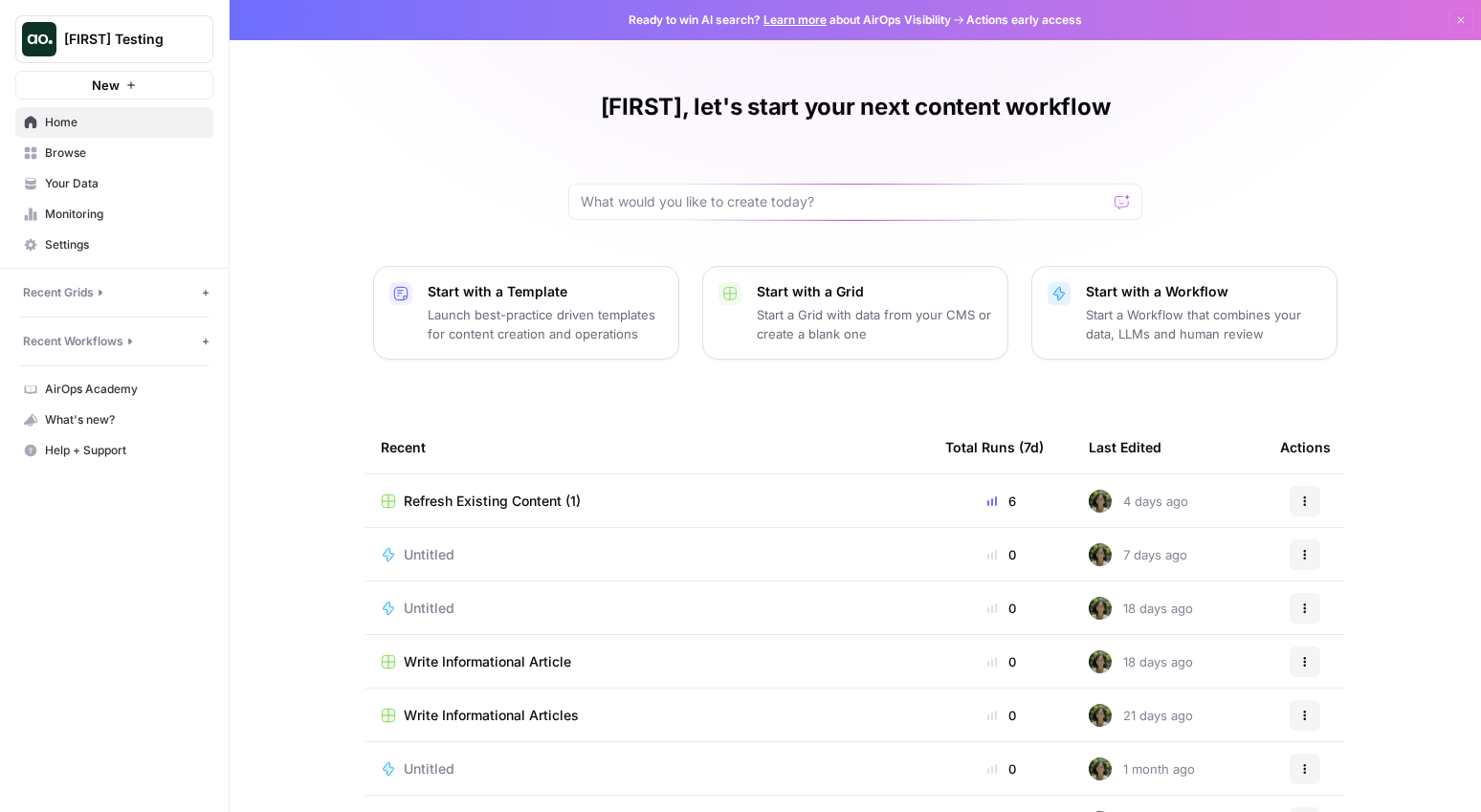 scroll, scrollTop: 0, scrollLeft: 0, axis: both 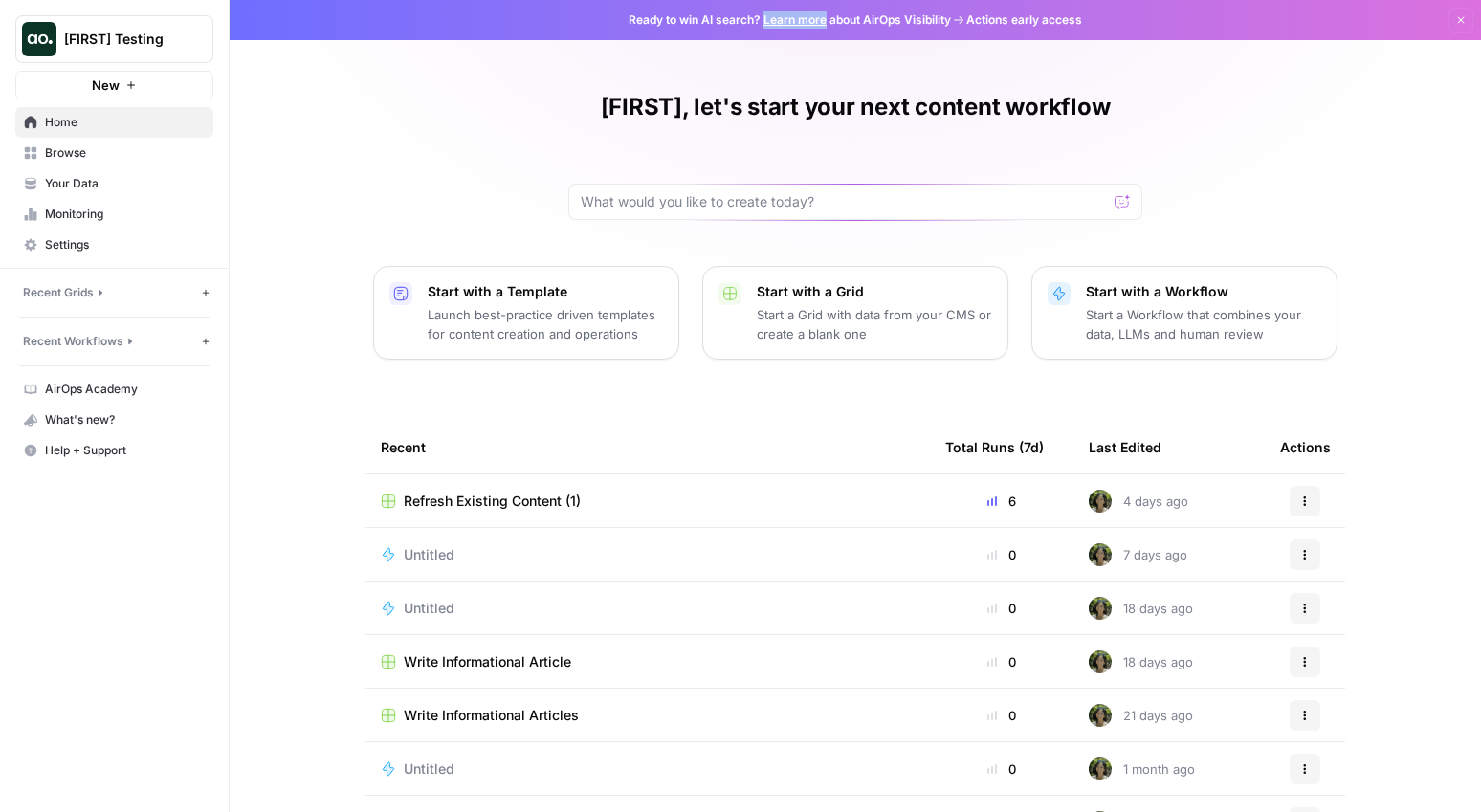 click on "What's new?" at bounding box center [114, 420] 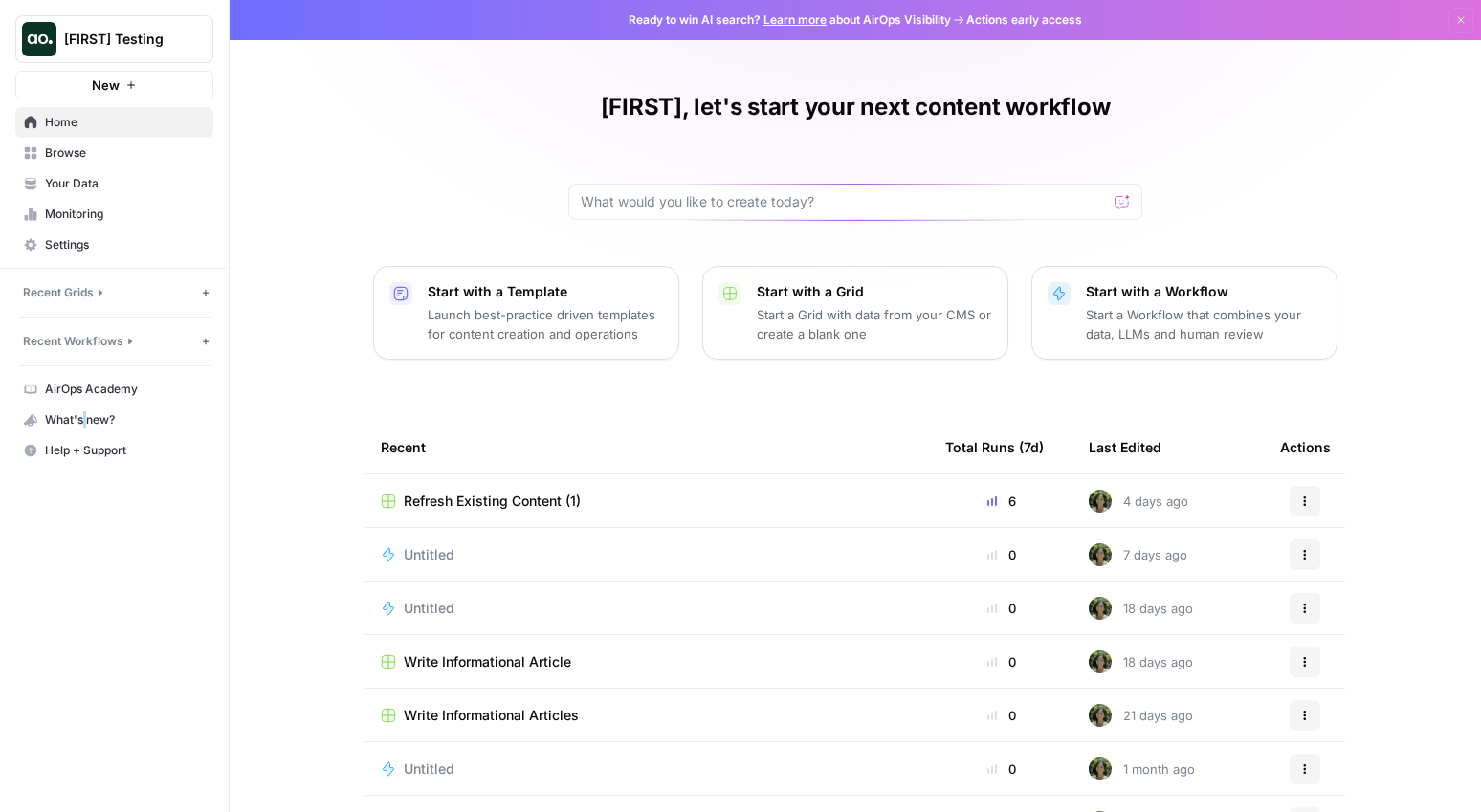 click on "AirOps Academy" at bounding box center (114, 389) 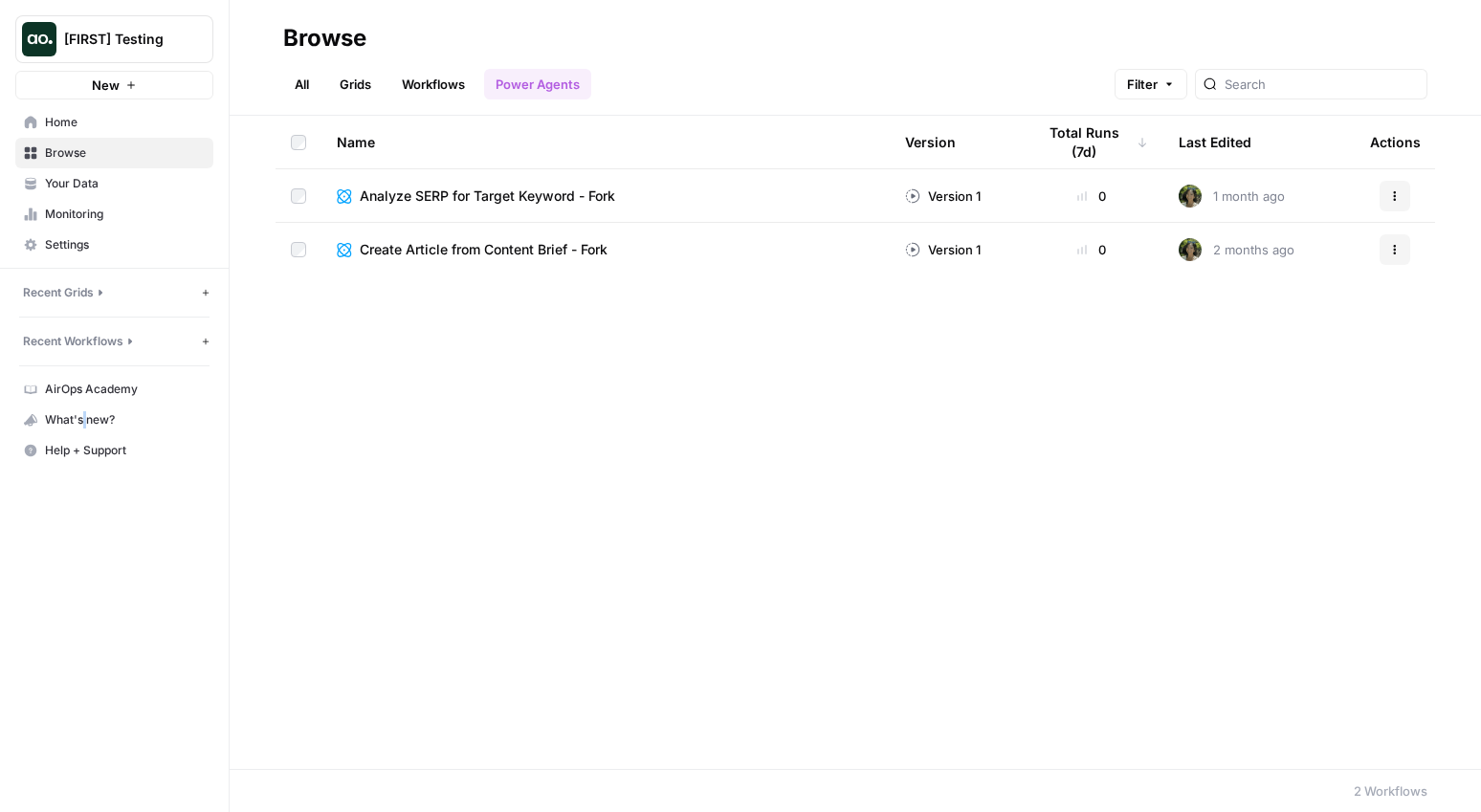 click on "Browse" at bounding box center [124, 153] 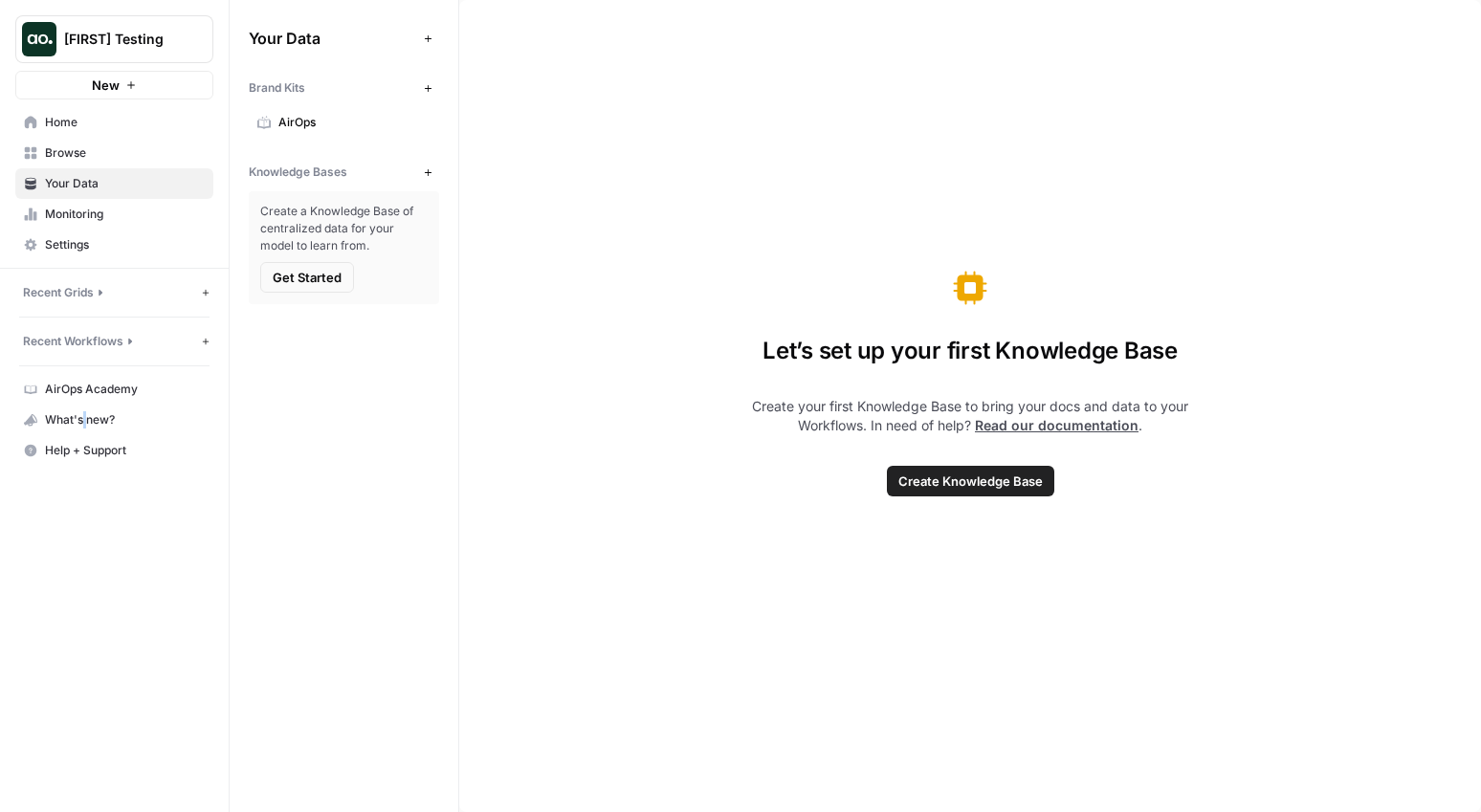 click on "Browse" at bounding box center [114, 153] 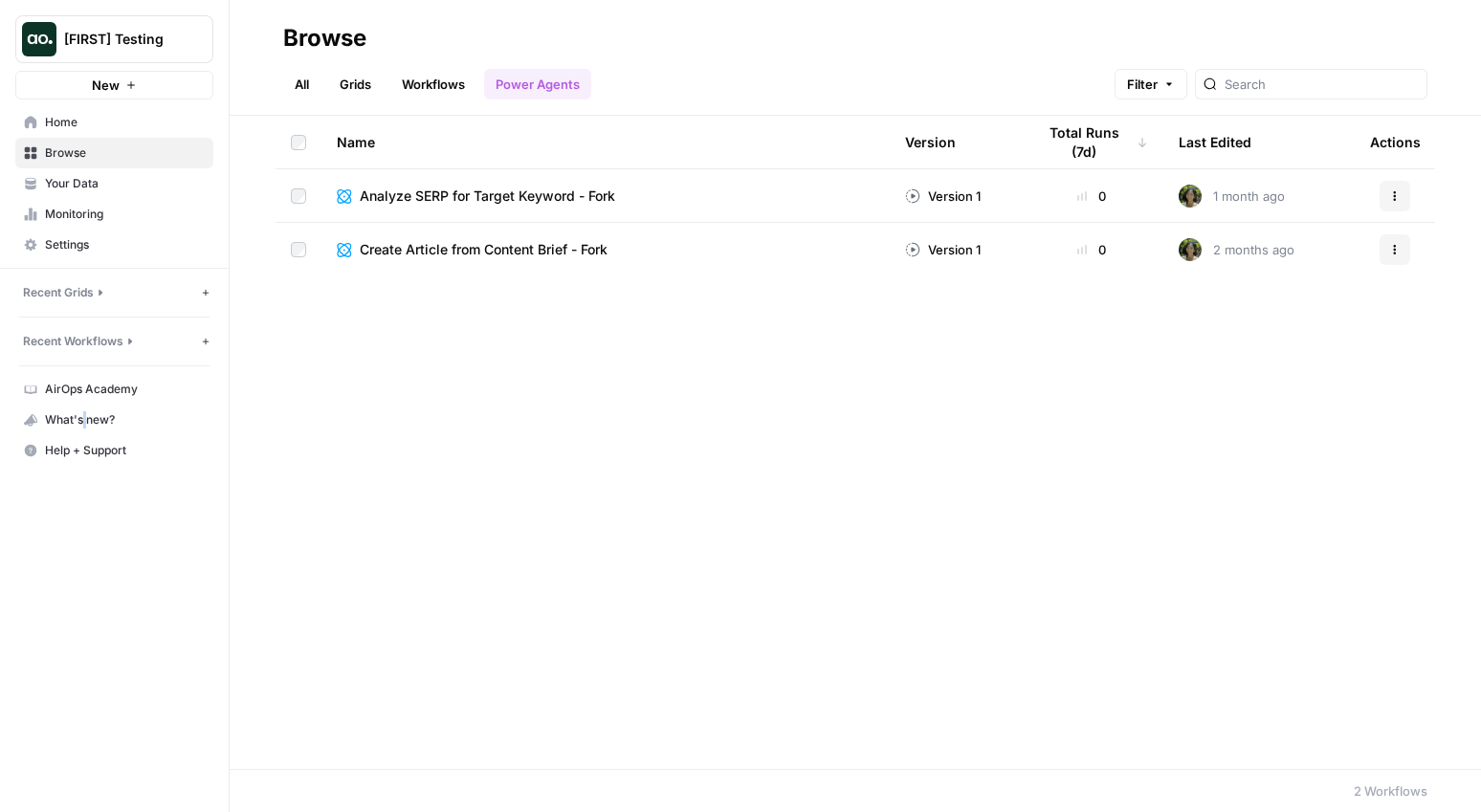 click on "Home" at bounding box center [124, 122] 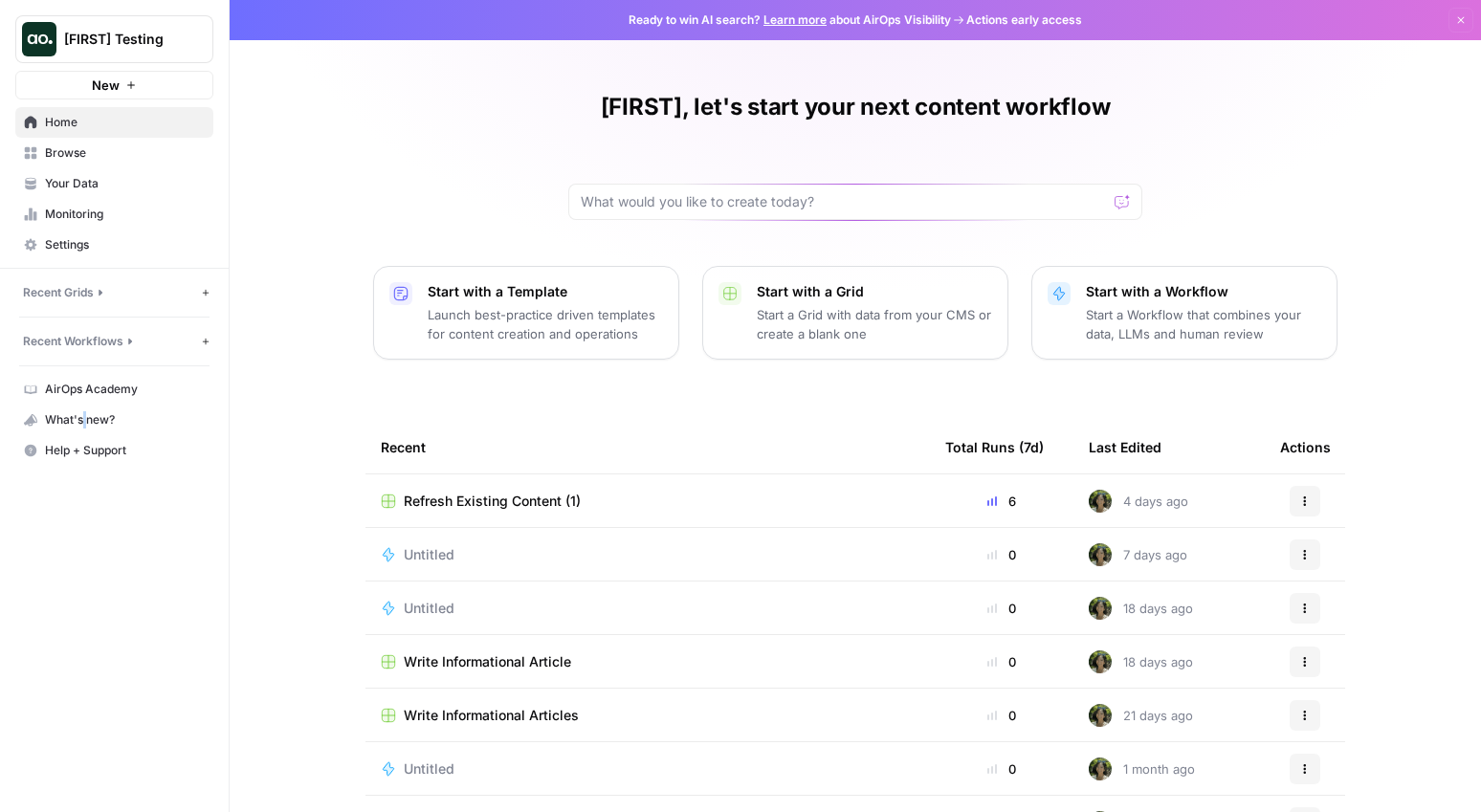 click on "Monitoring" at bounding box center [114, 214] 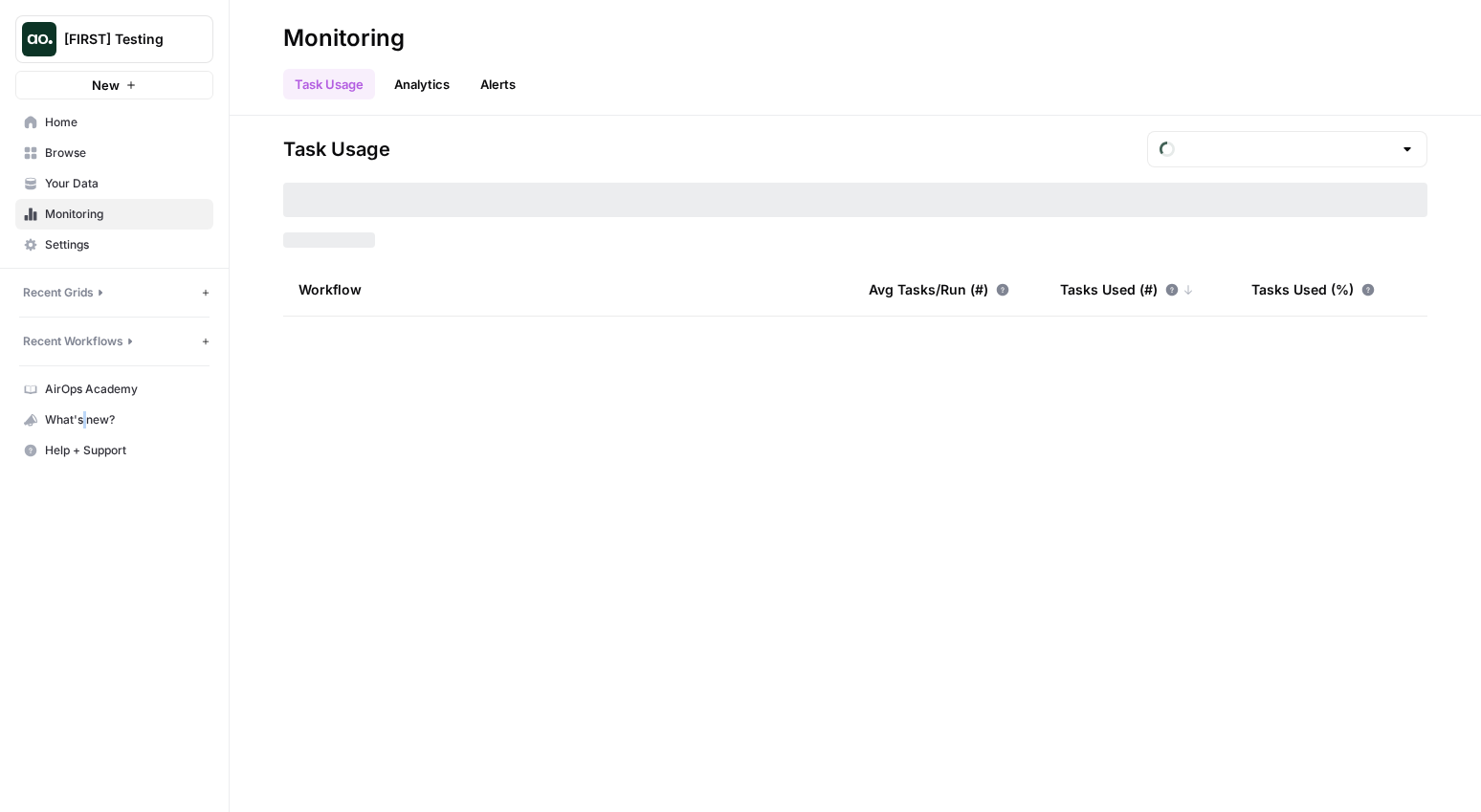 type on "August Tasks" 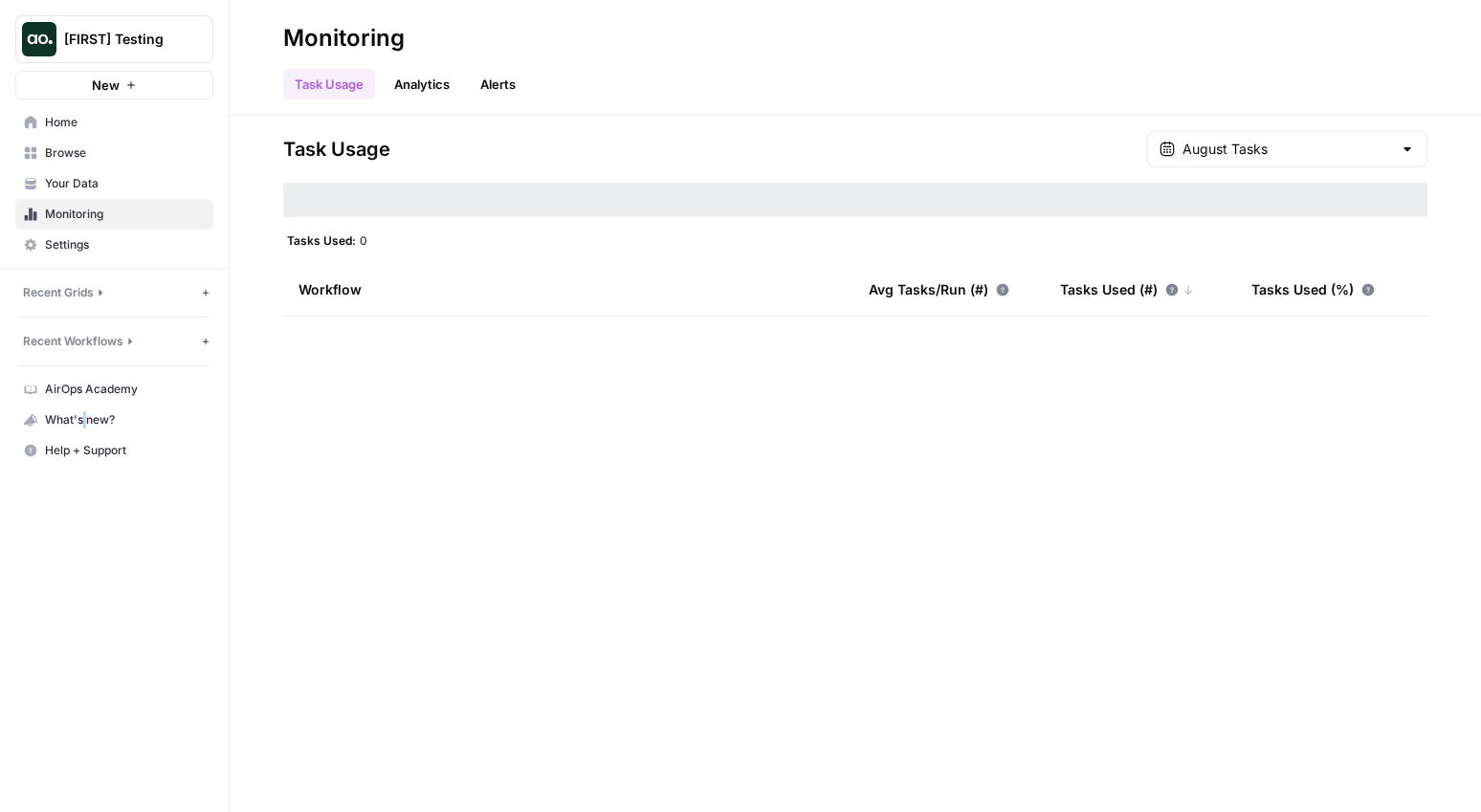 click on "Settings" at bounding box center (124, 245) 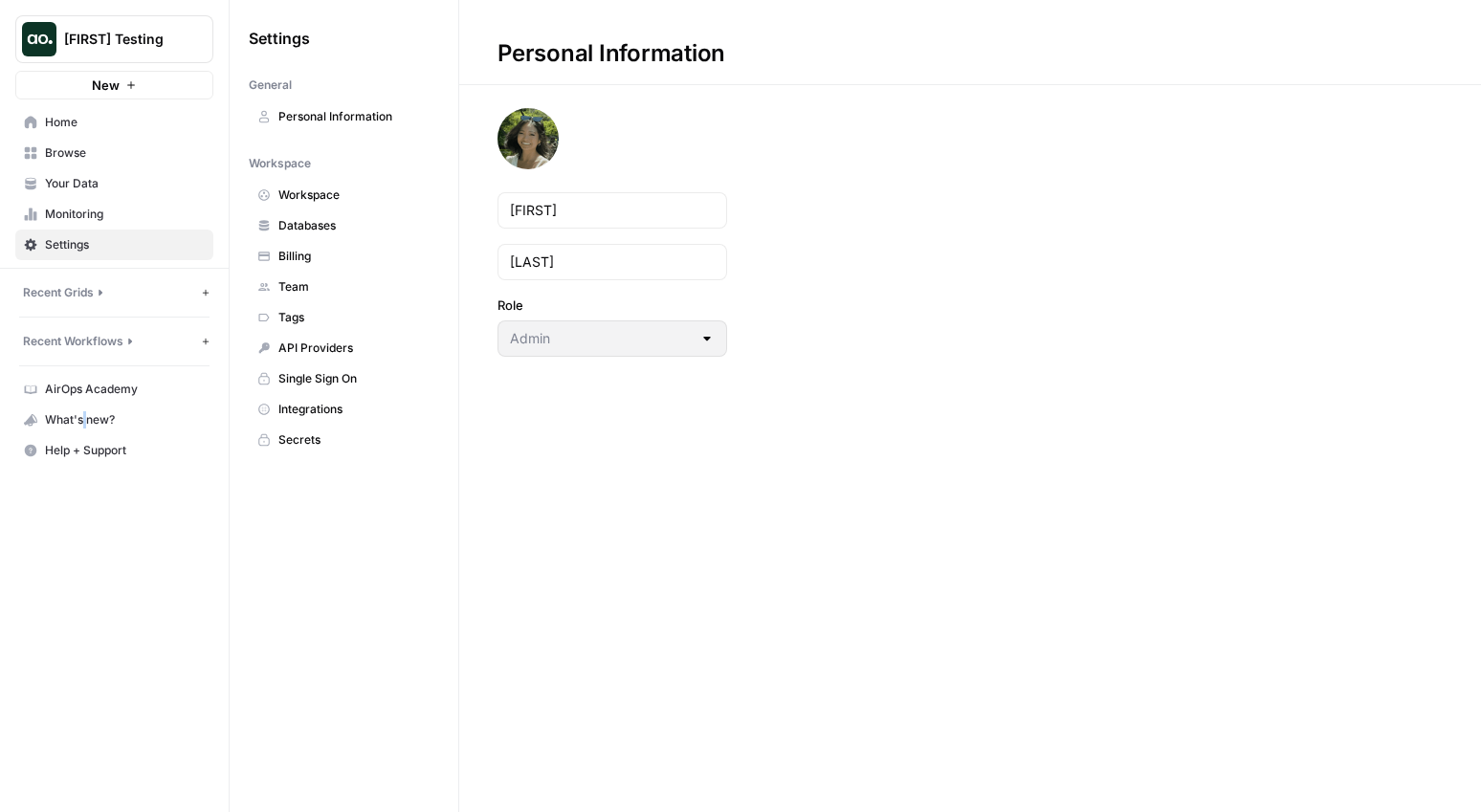 click on "AirOps Academy" at bounding box center [114, 389] 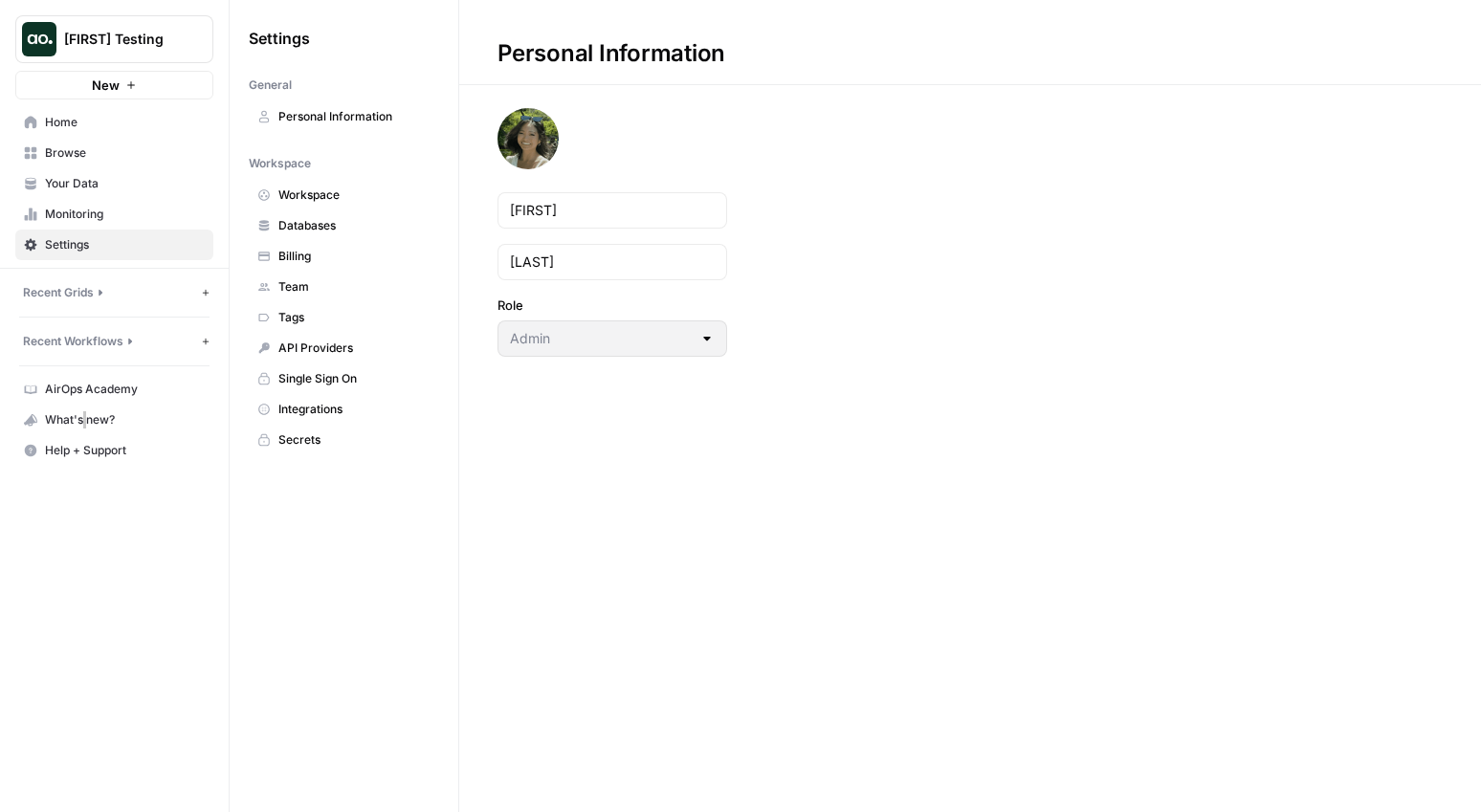 click on "What's new?" at bounding box center (114, 420) 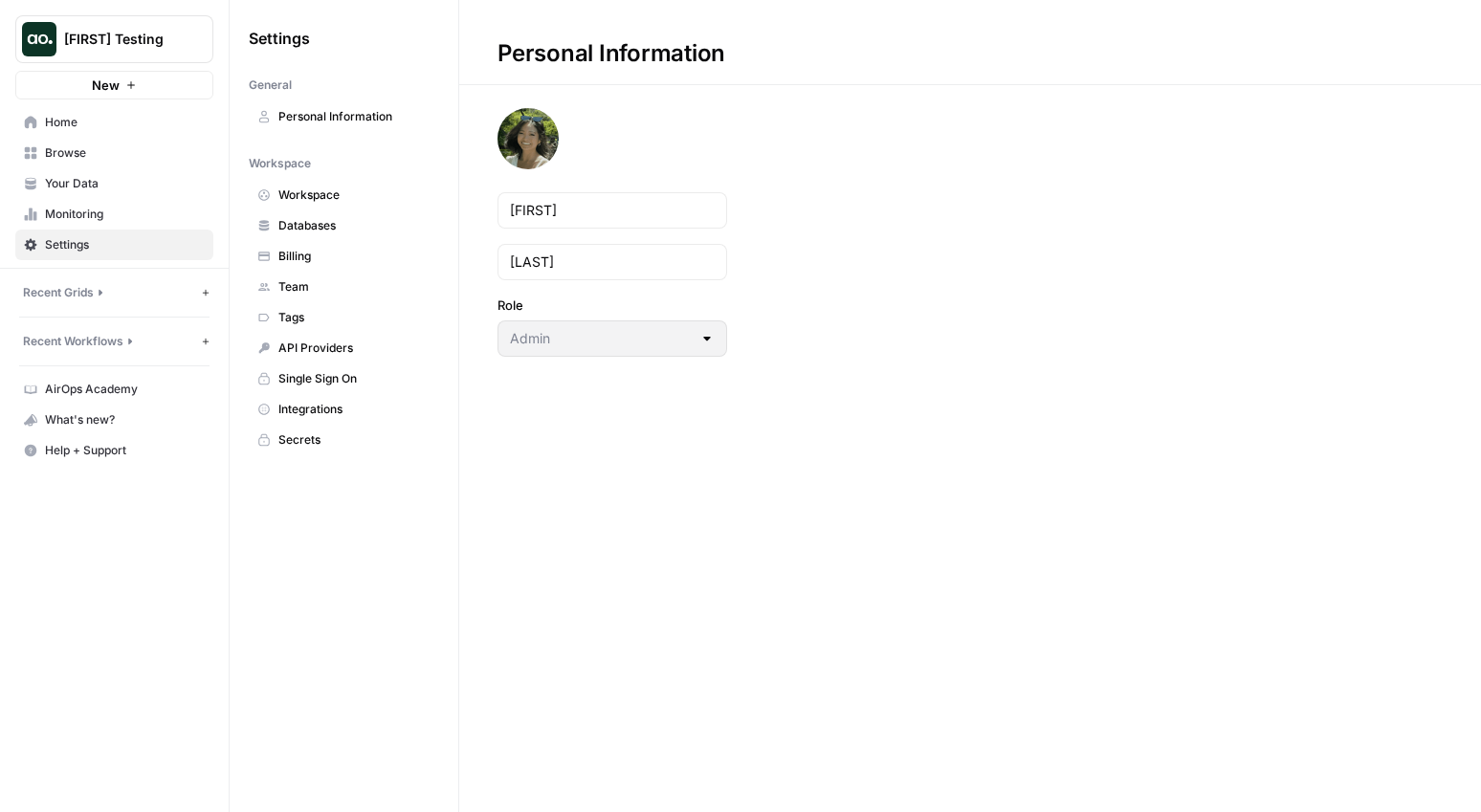 click on "Personal Information Cyris Talban Role Admin" at bounding box center [970, 406] 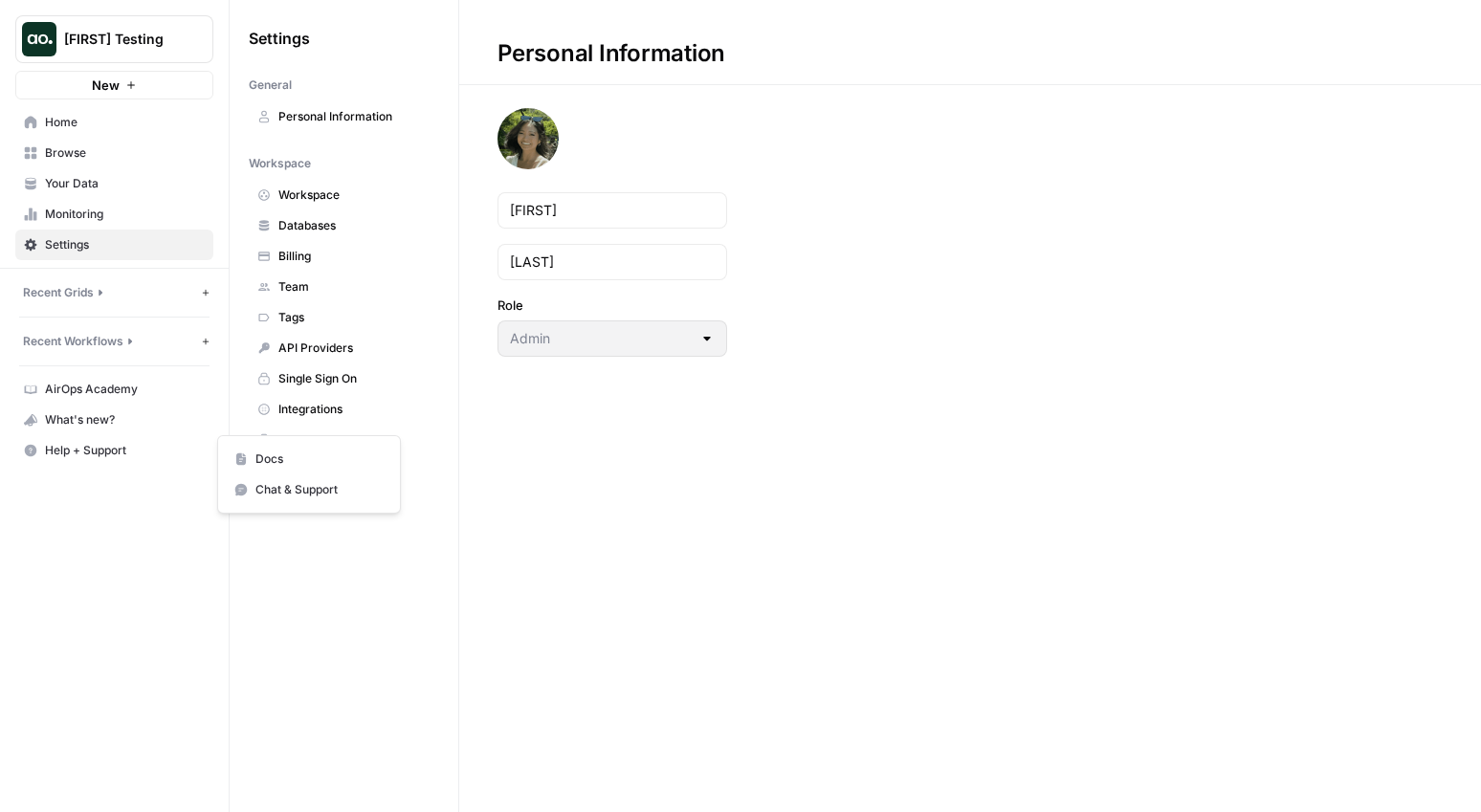 click on "Help + Support" at bounding box center [114, 450] 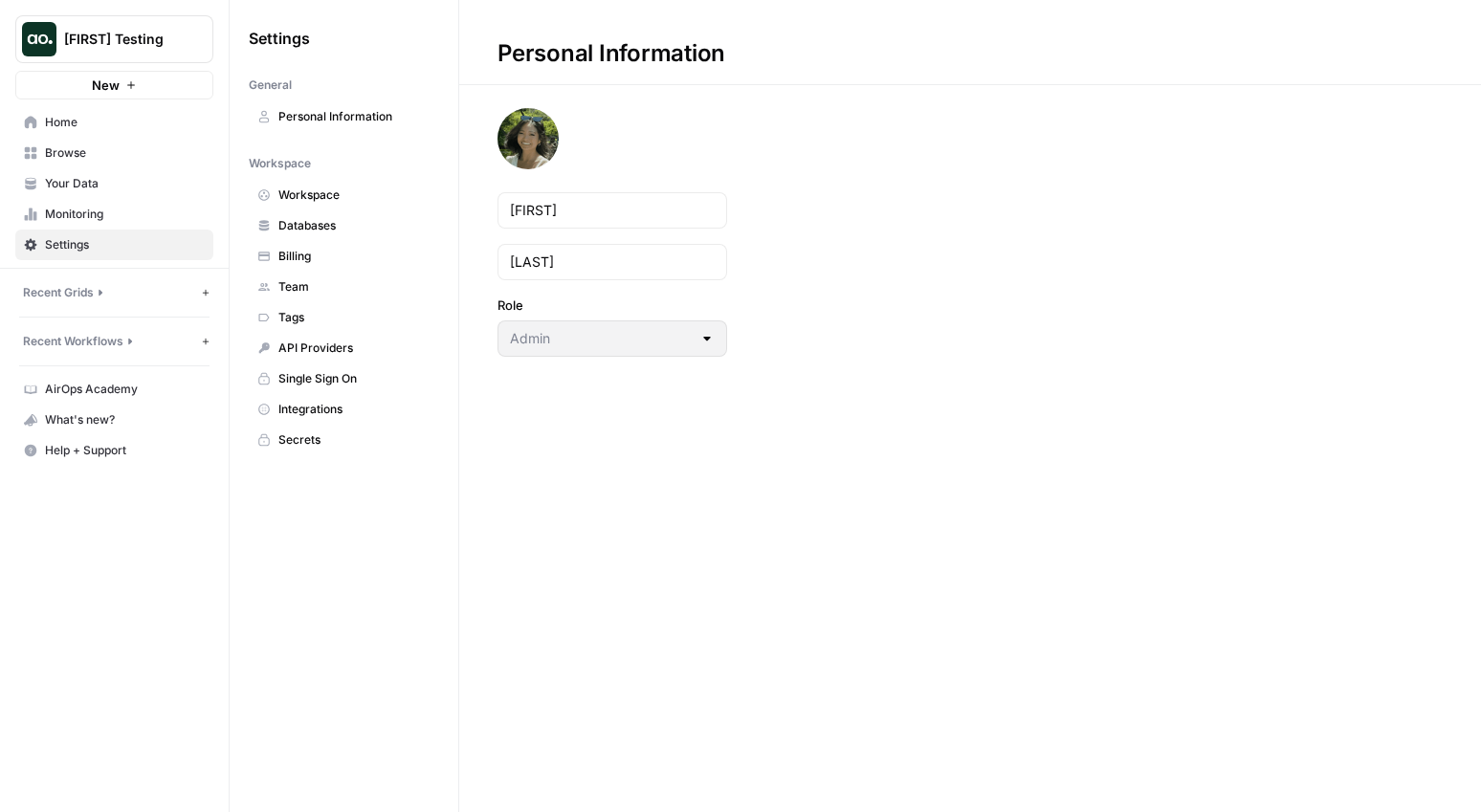 click on "What's new?" at bounding box center [114, 420] 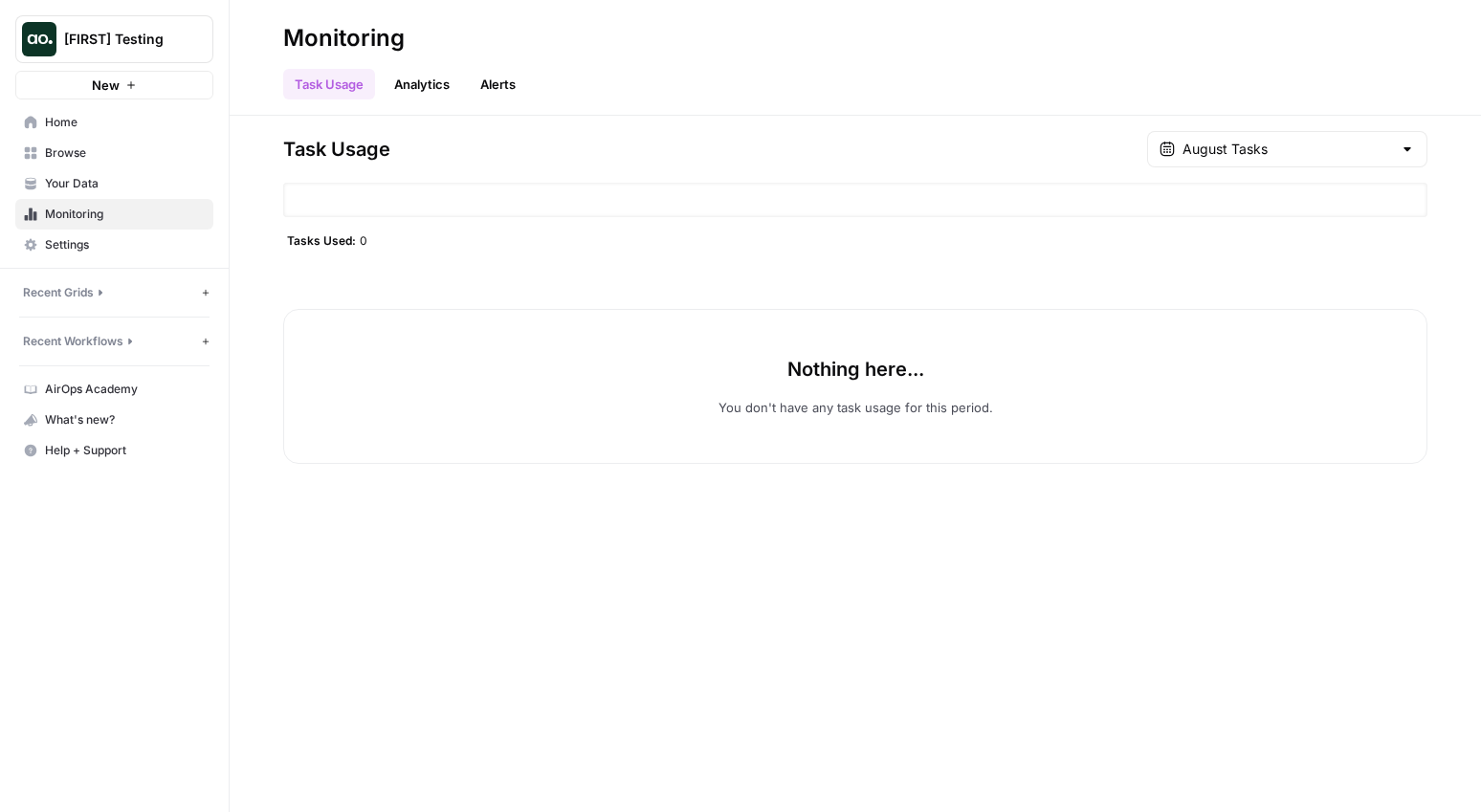 click on "[FIRST] Testing" at bounding box center [122, 39] 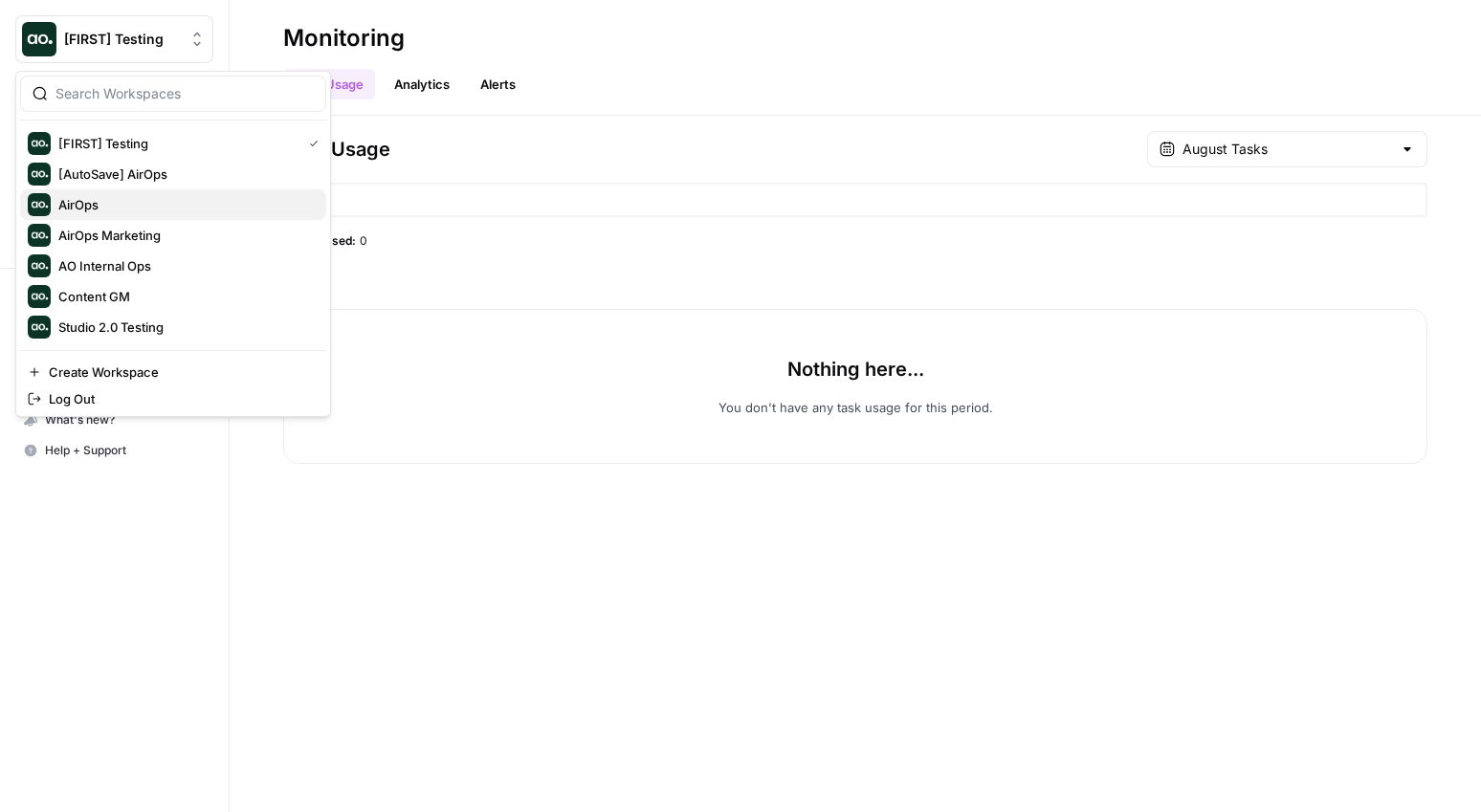 click on "AirOps" at bounding box center [185, 205] 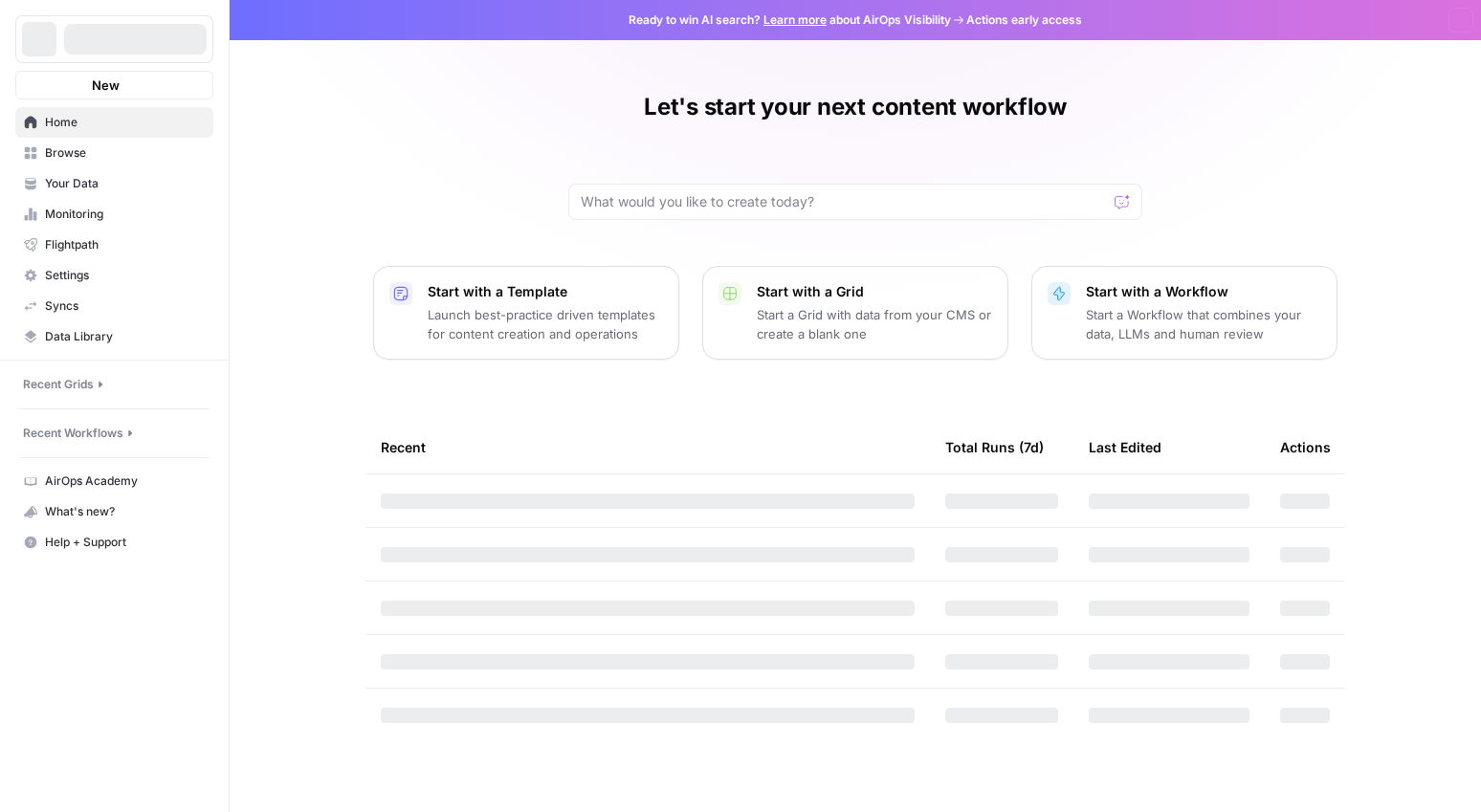 scroll, scrollTop: 0, scrollLeft: 0, axis: both 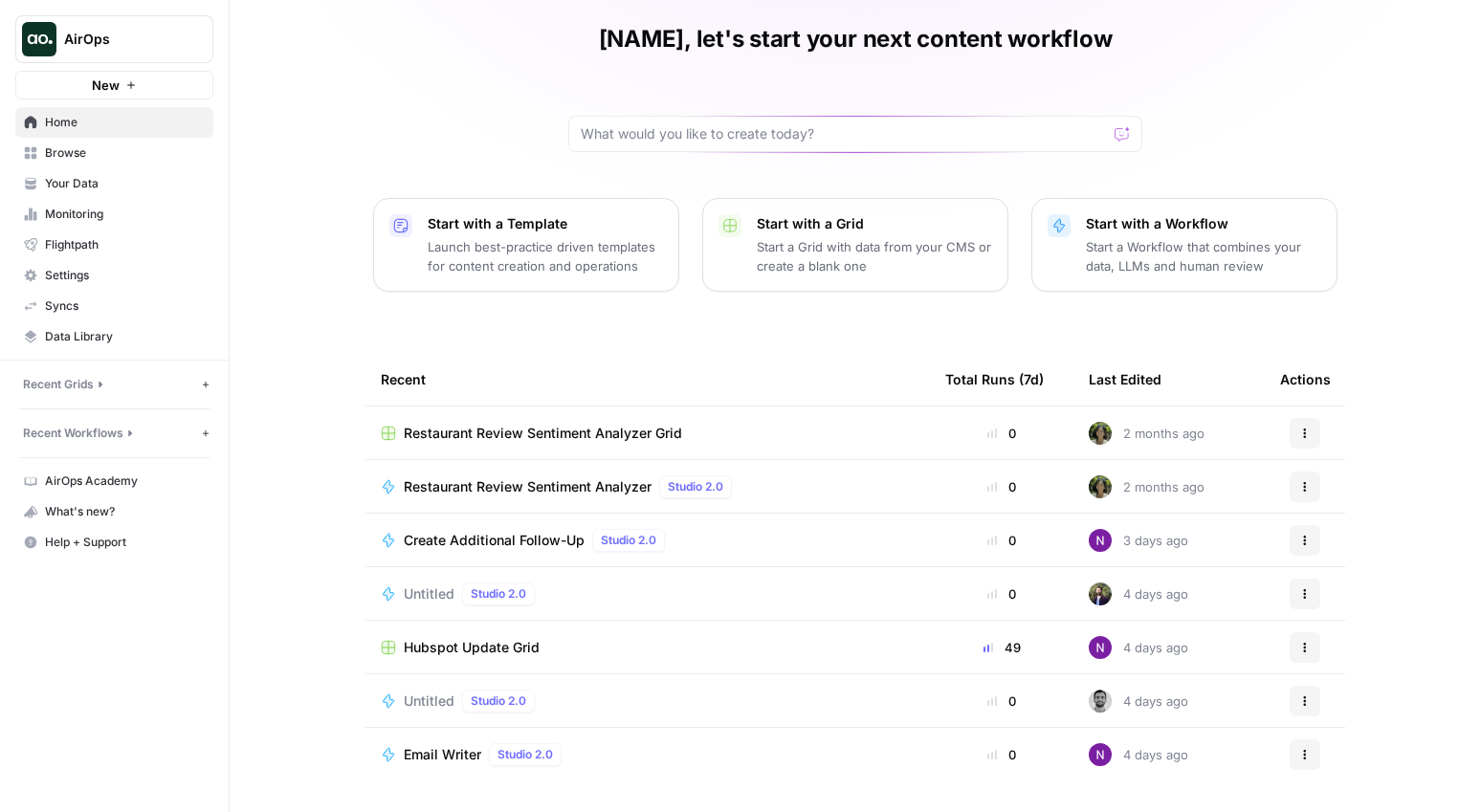 click on "Browse" at bounding box center [124, 153] 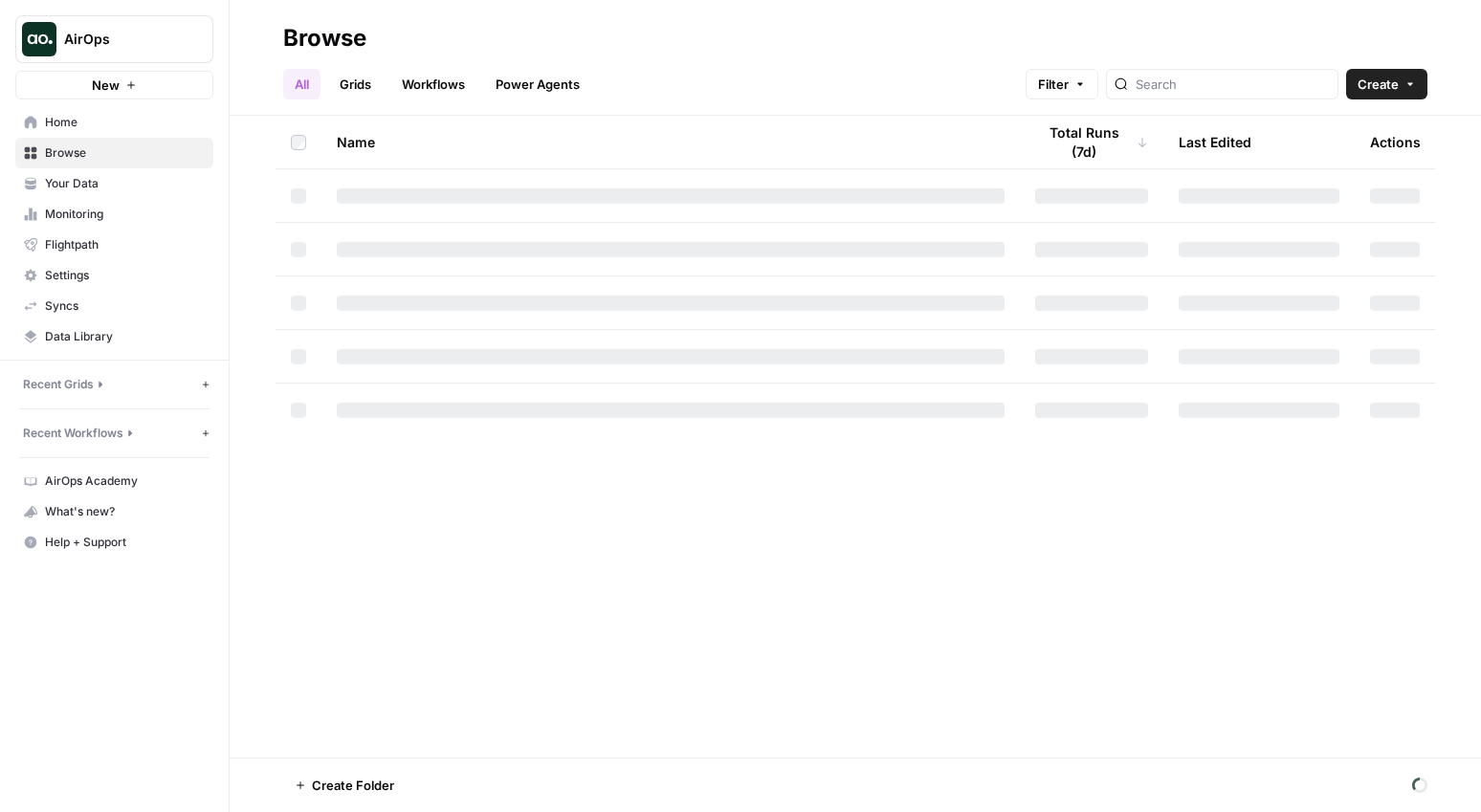 scroll, scrollTop: 0, scrollLeft: 0, axis: both 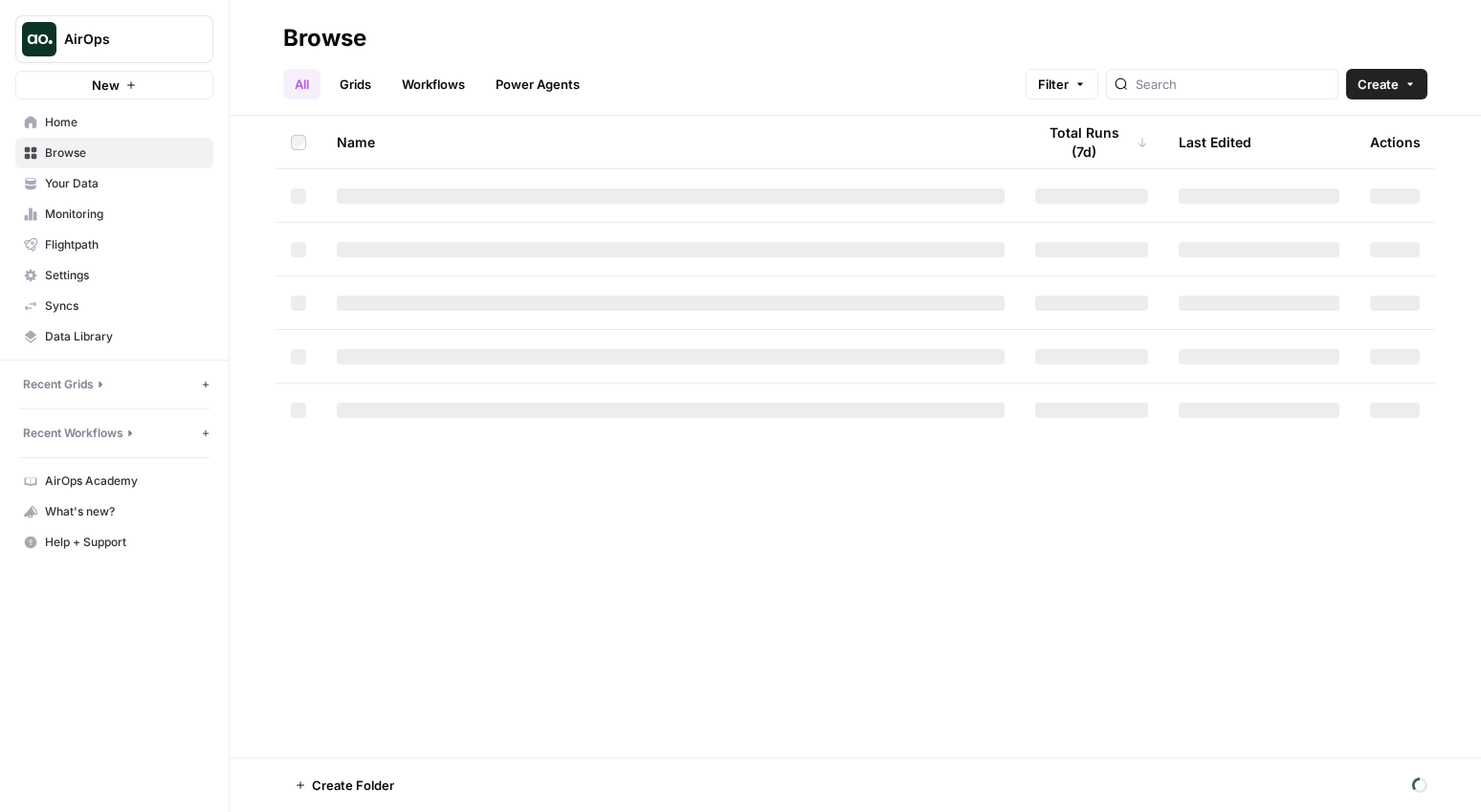 click on "What's new?" at bounding box center (114, 512) 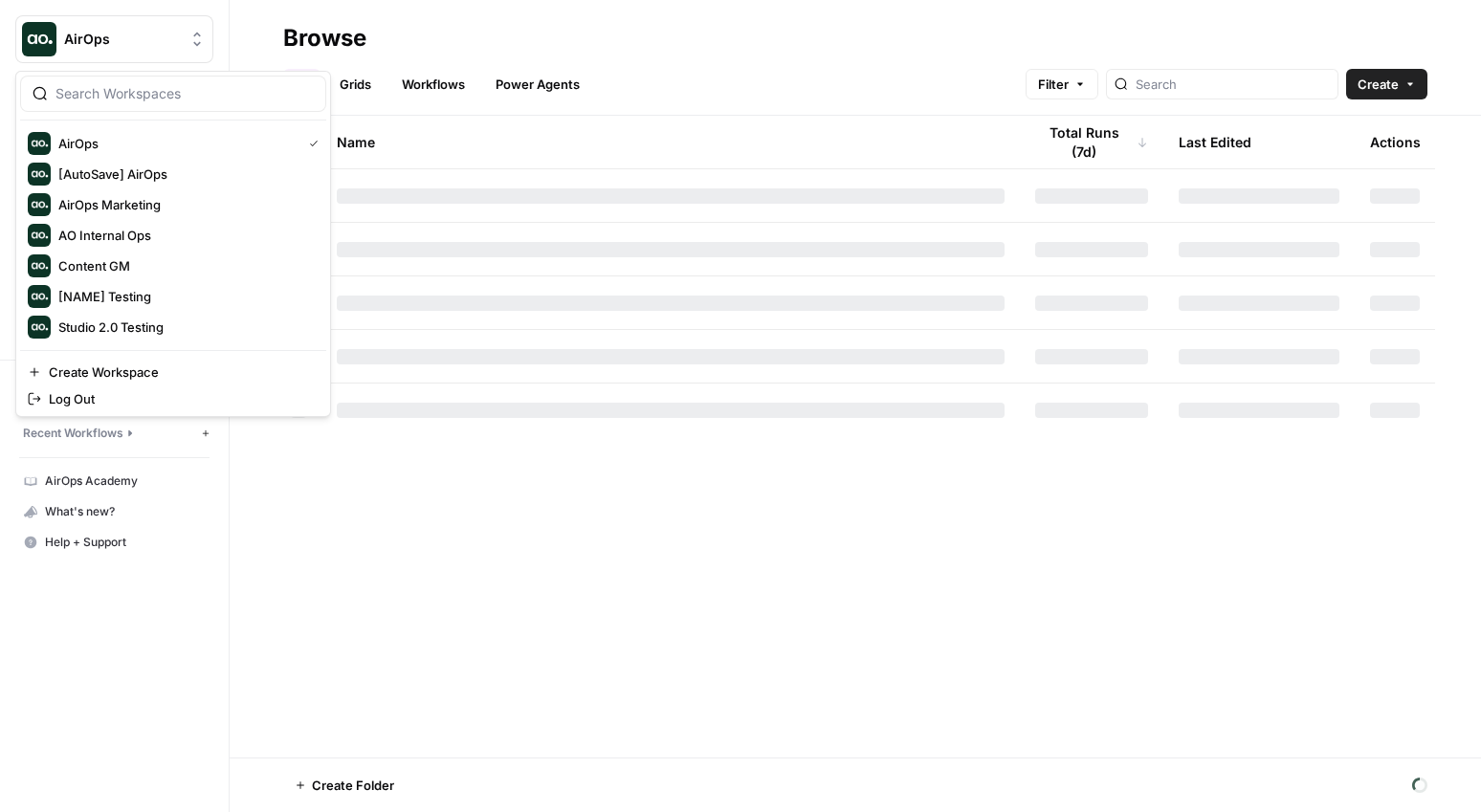 click on "AirOps" at bounding box center [122, 39] 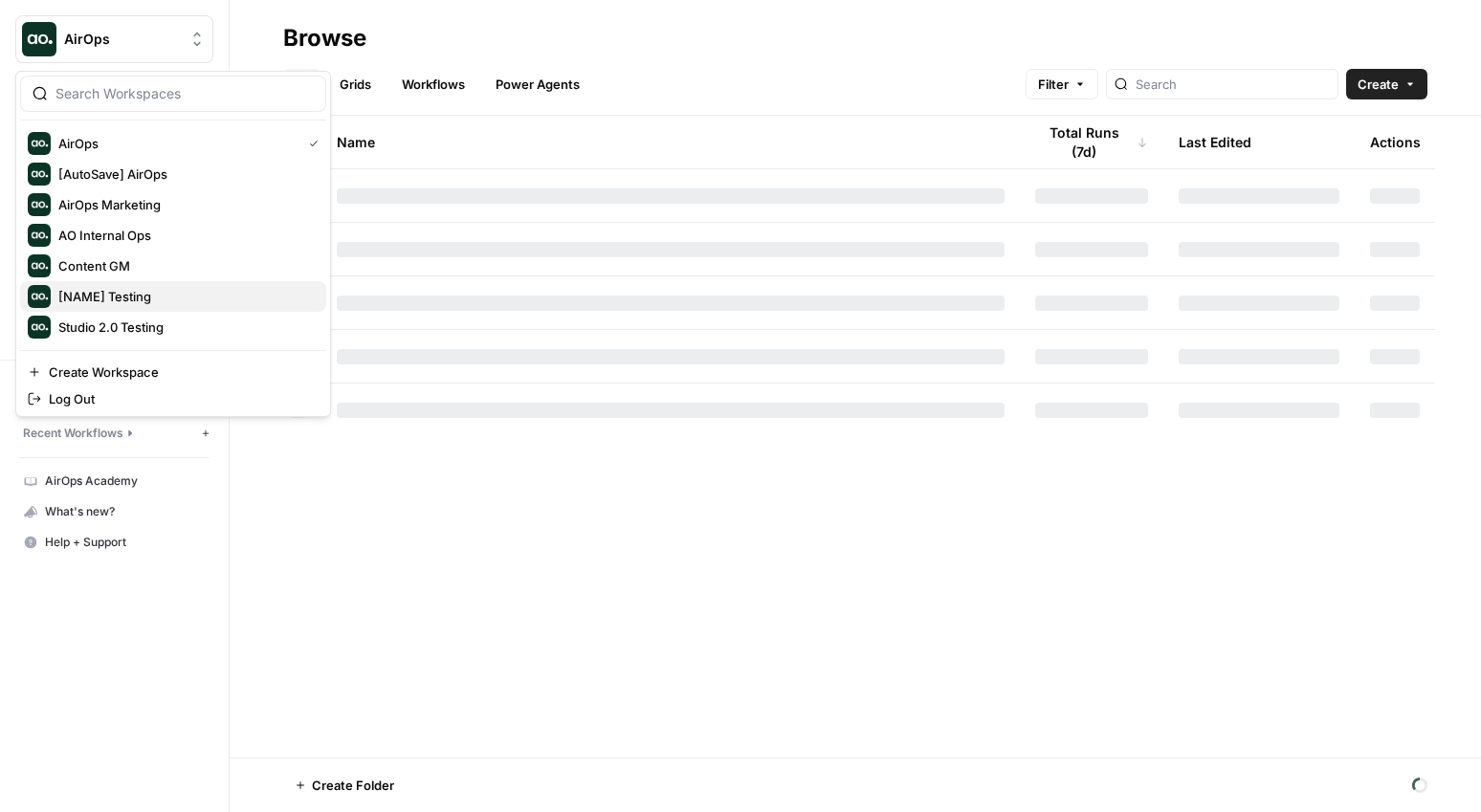 click on "[FIRST] Testing" at bounding box center [185, 296] 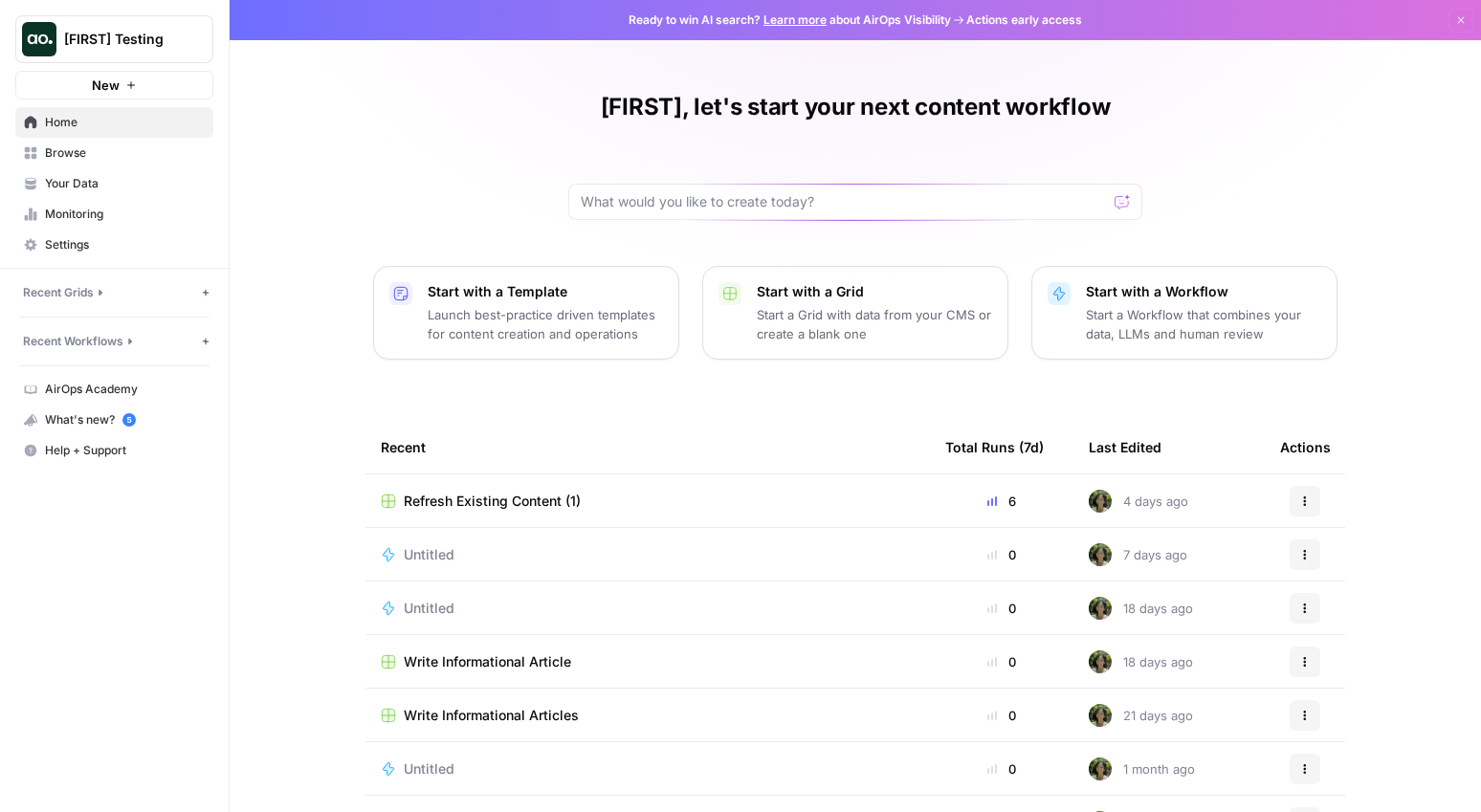 scroll, scrollTop: 0, scrollLeft: 0, axis: both 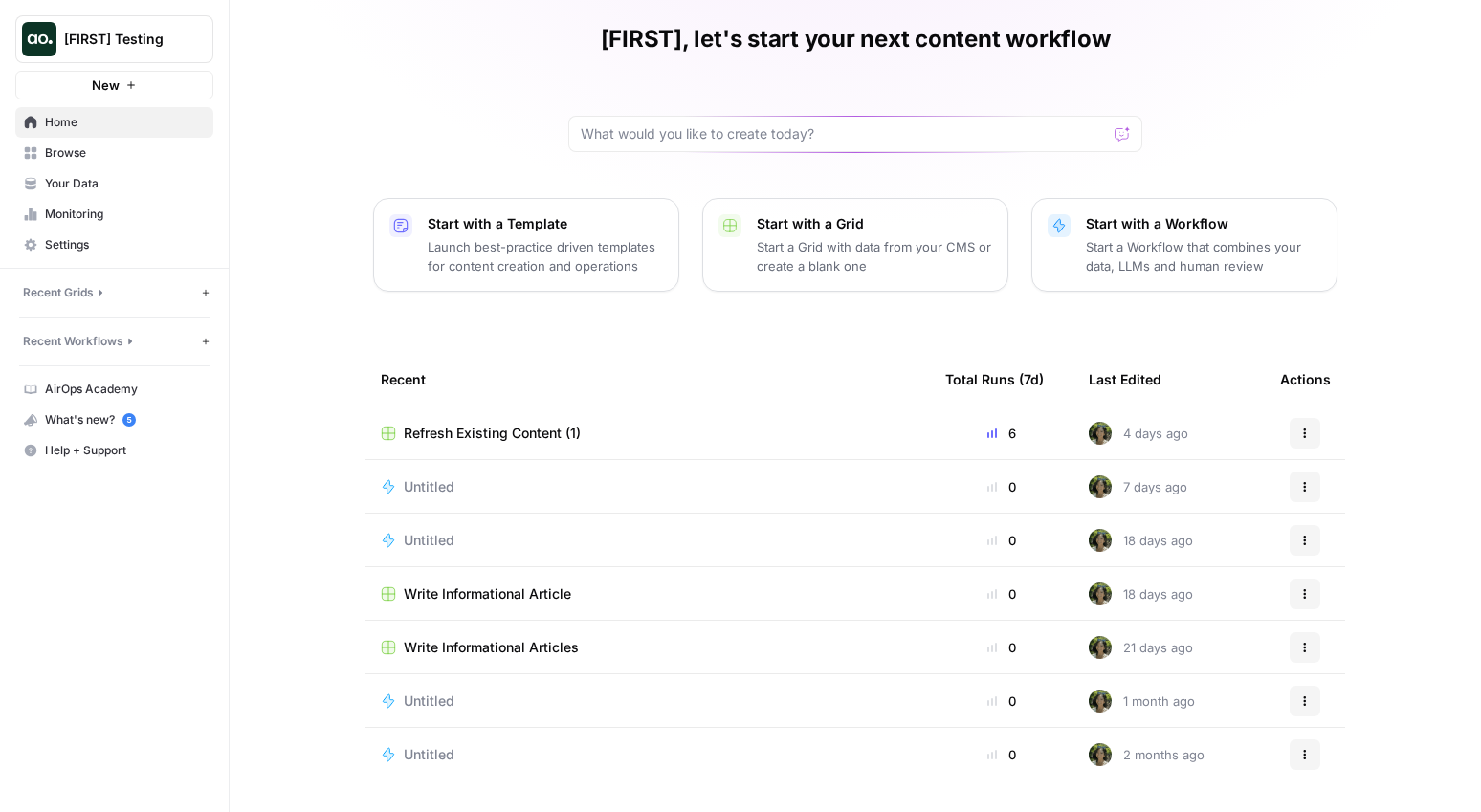 click on "What's new?
5" at bounding box center (114, 420) 